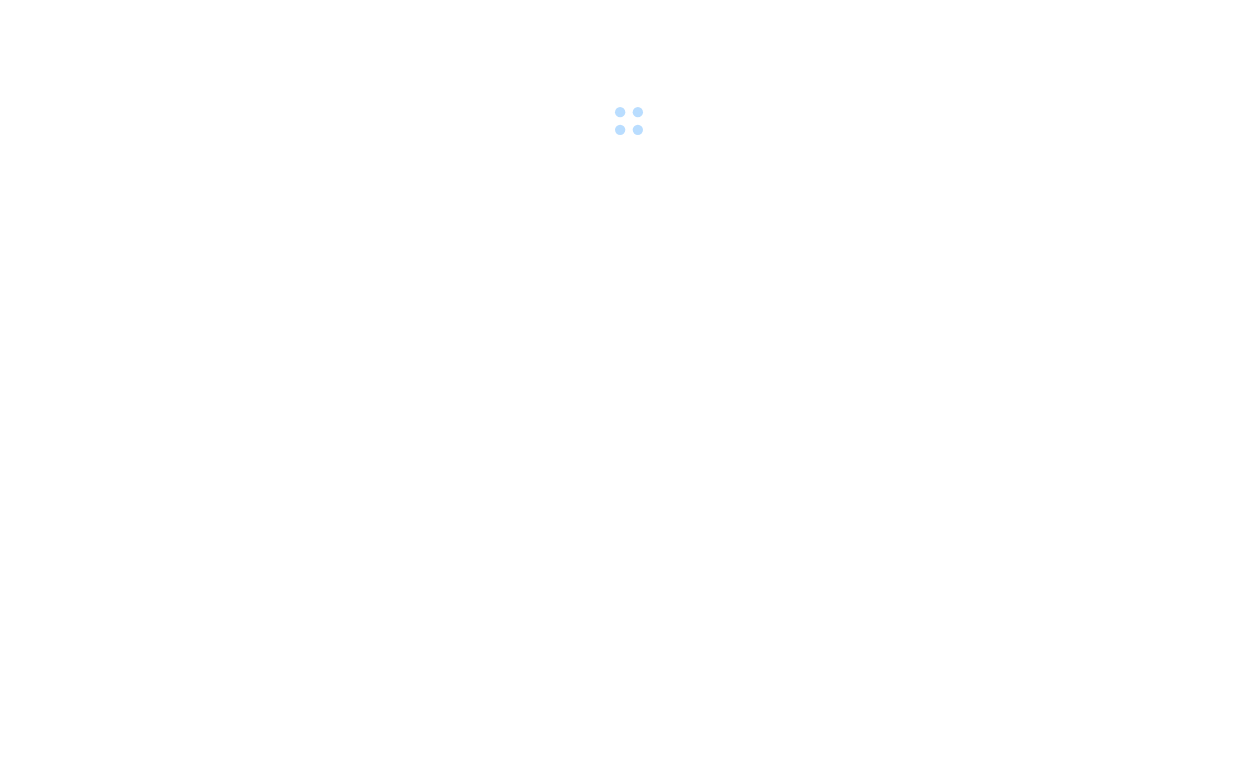 scroll, scrollTop: 0, scrollLeft: 0, axis: both 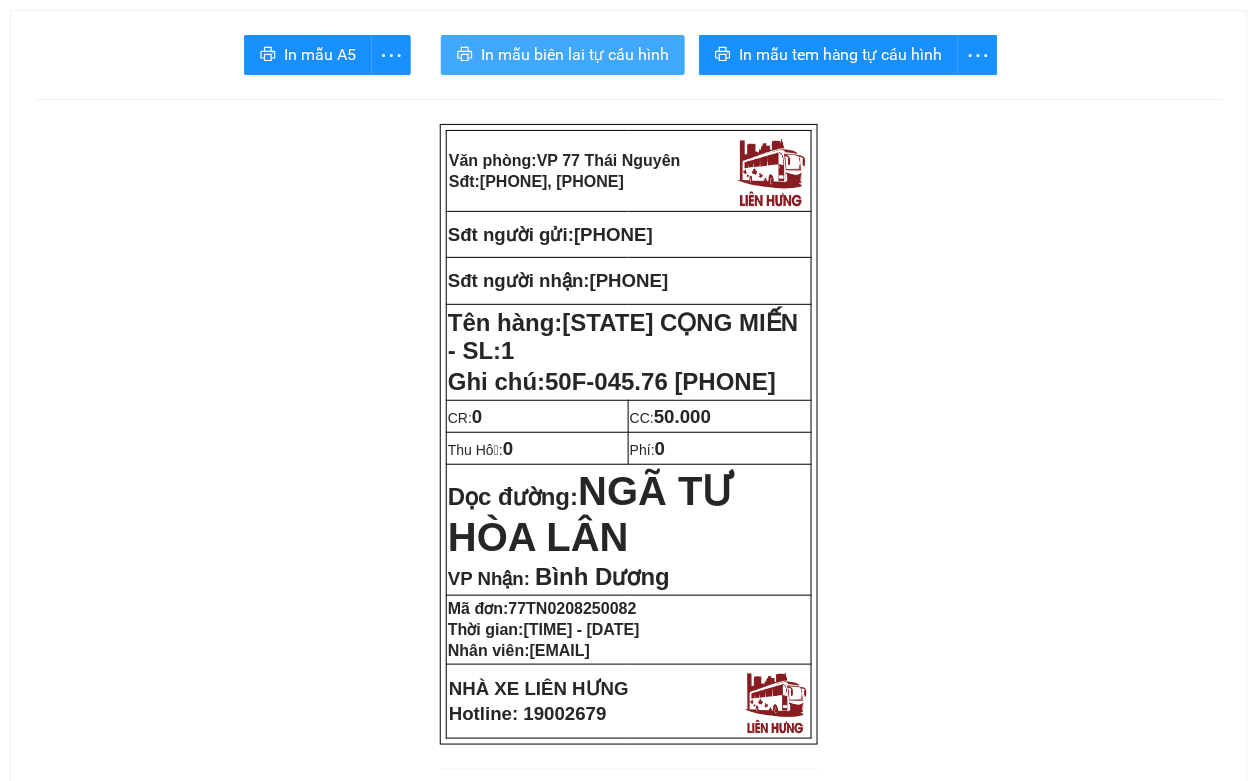 click on "In mẫu biên lai tự cấu hình" at bounding box center [575, 54] 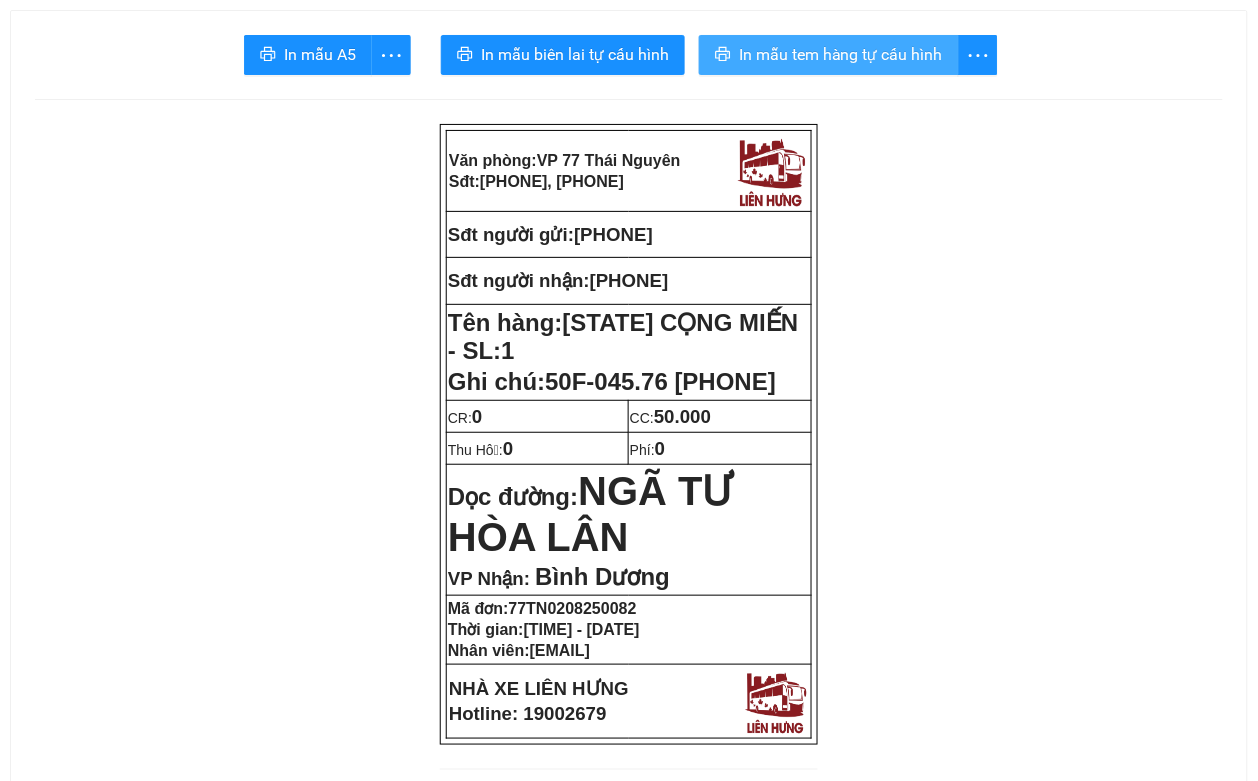 click on "In mẫu tem hàng tự cấu hình" at bounding box center [841, 54] 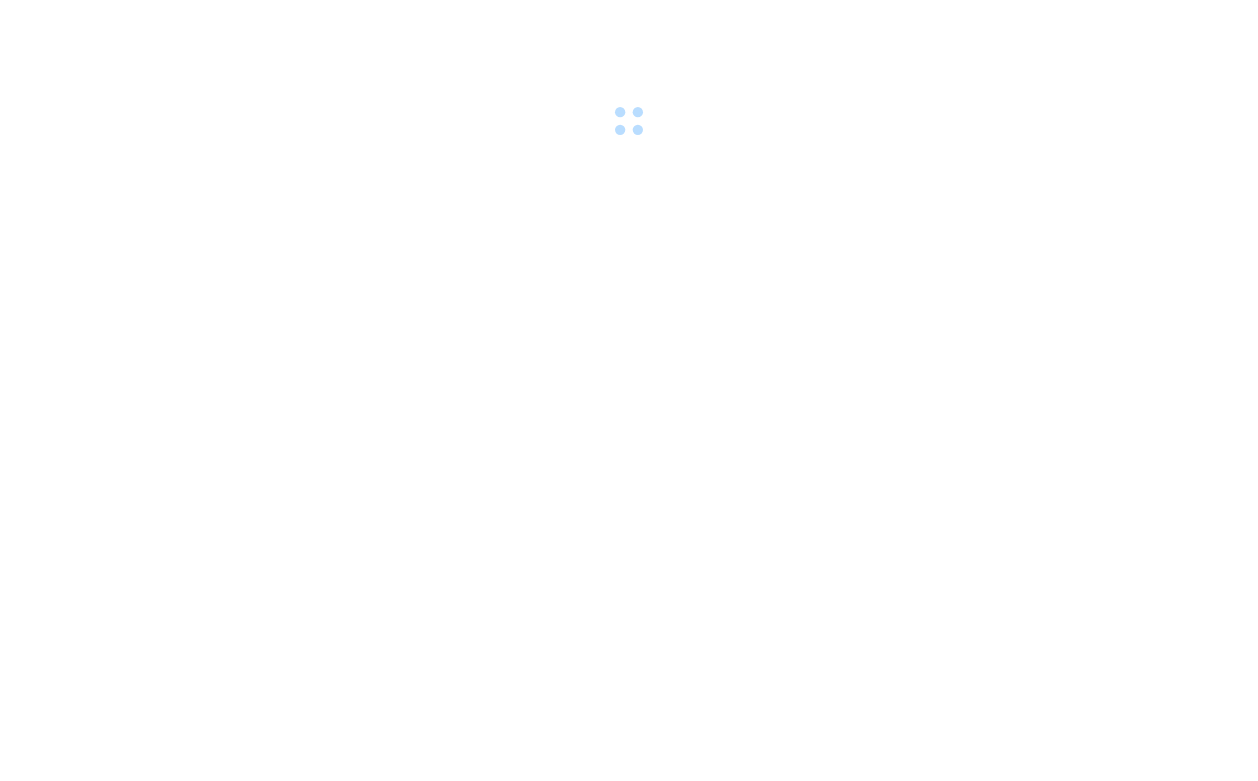 scroll, scrollTop: 0, scrollLeft: 0, axis: both 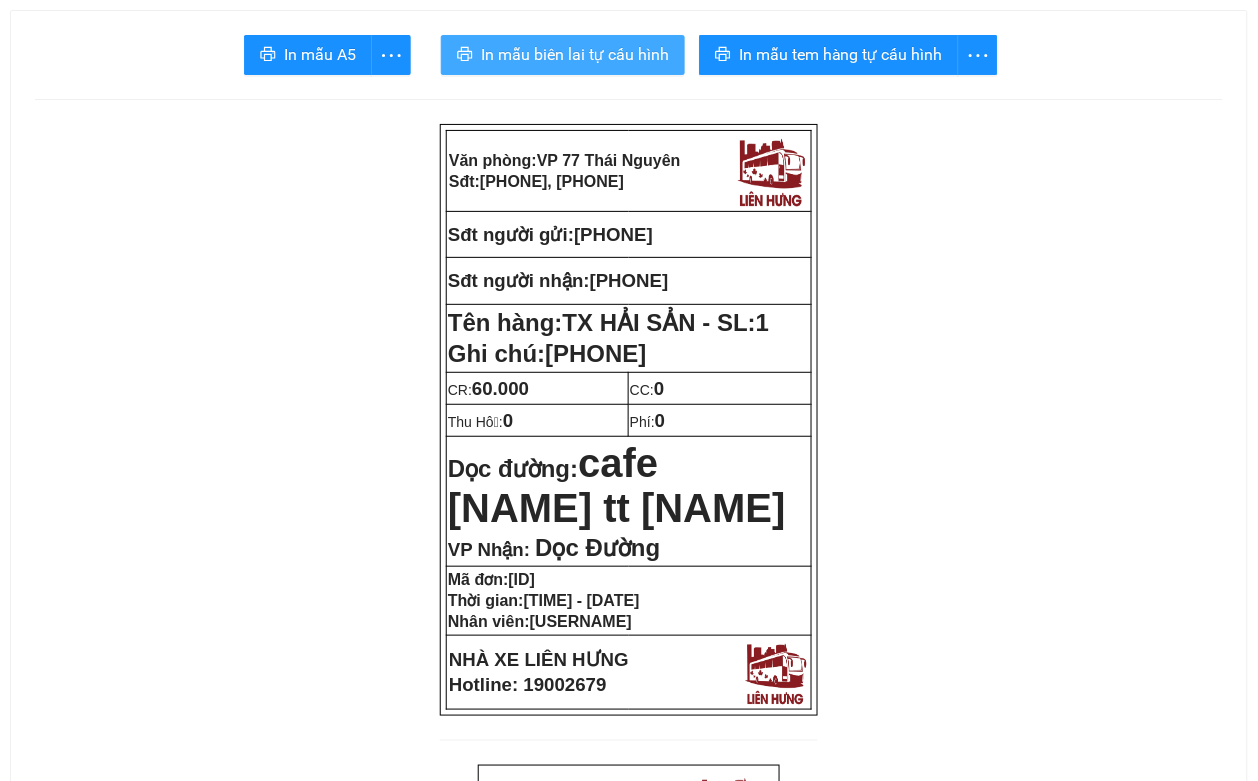 click on "In mẫu biên lai tự cấu hình" at bounding box center (575, 54) 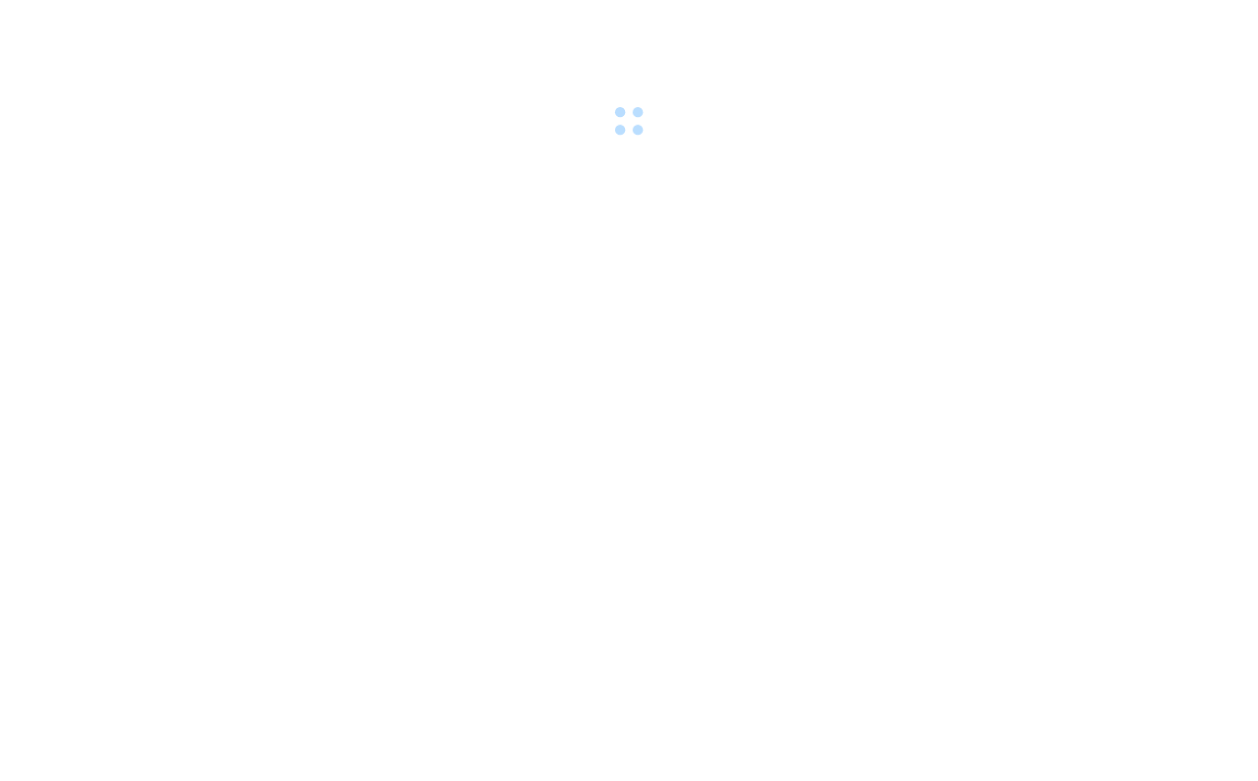 scroll, scrollTop: 0, scrollLeft: 0, axis: both 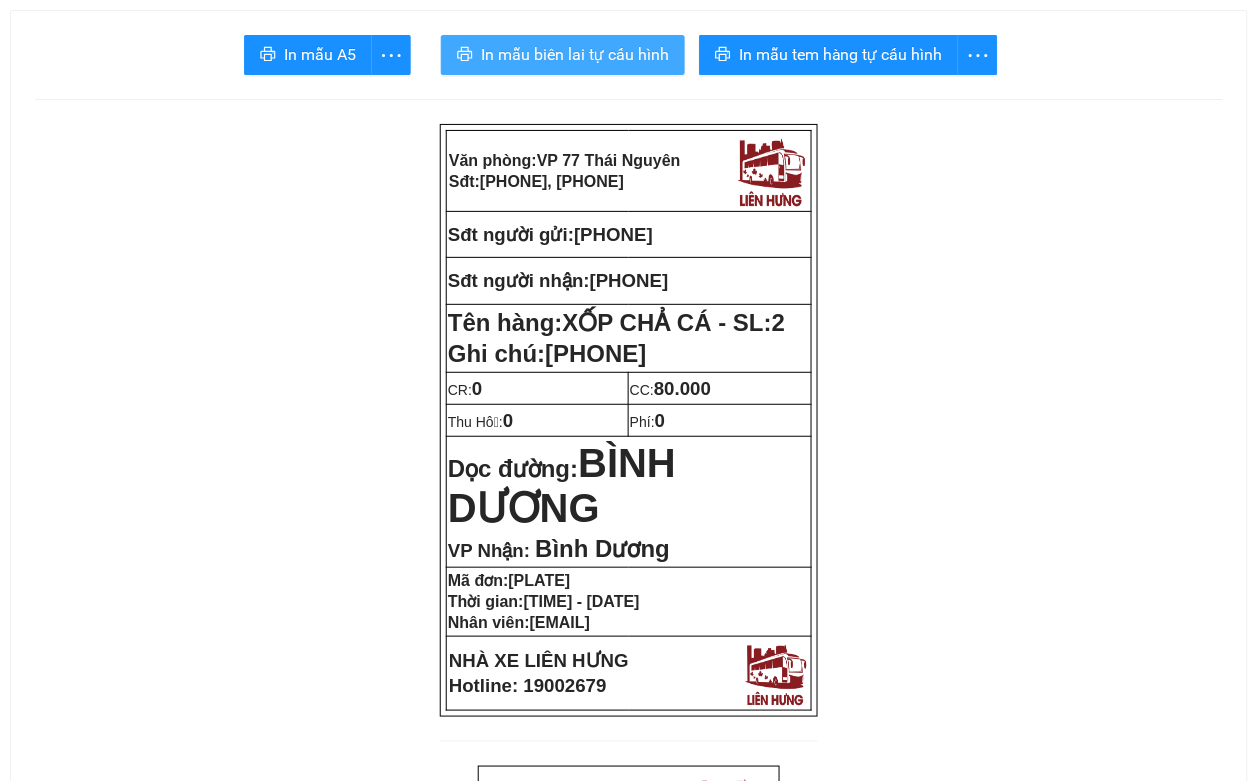 click on "In mẫu biên lai tự cấu hình" at bounding box center [575, 54] 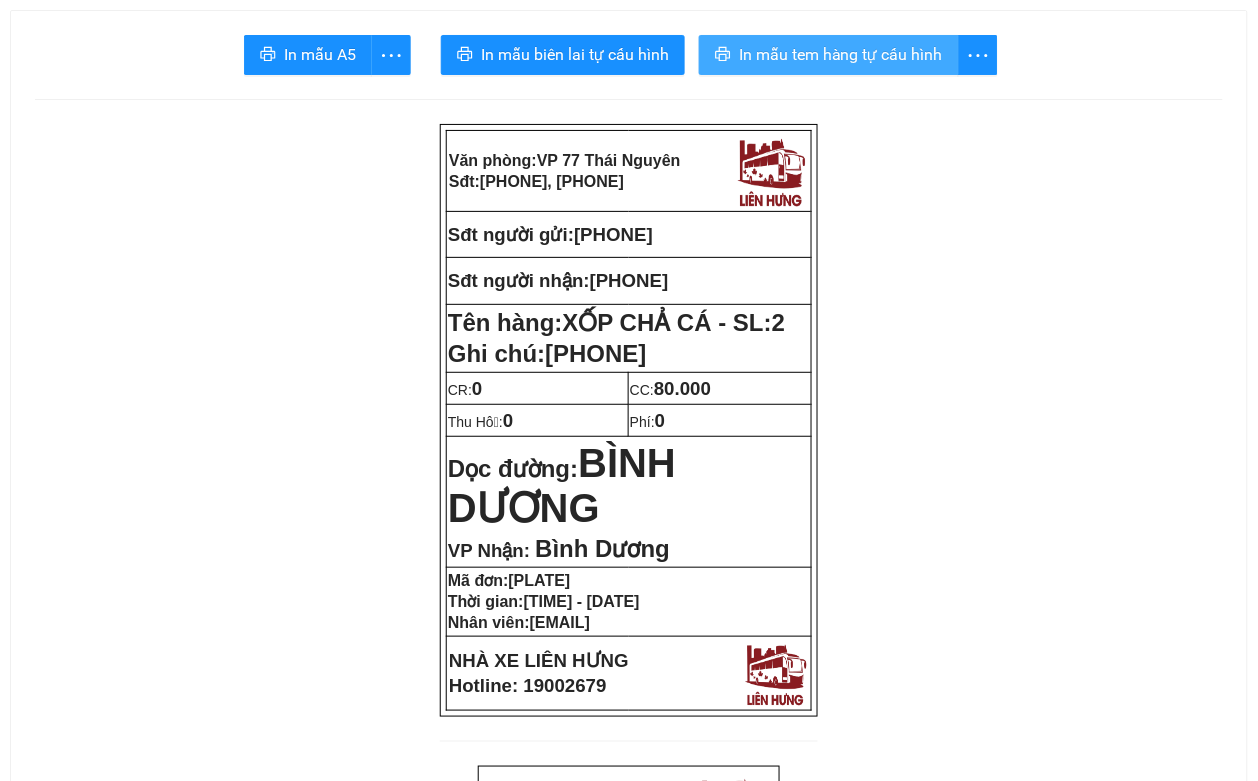 click on "In mẫu tem hàng tự cấu hình" at bounding box center [841, 54] 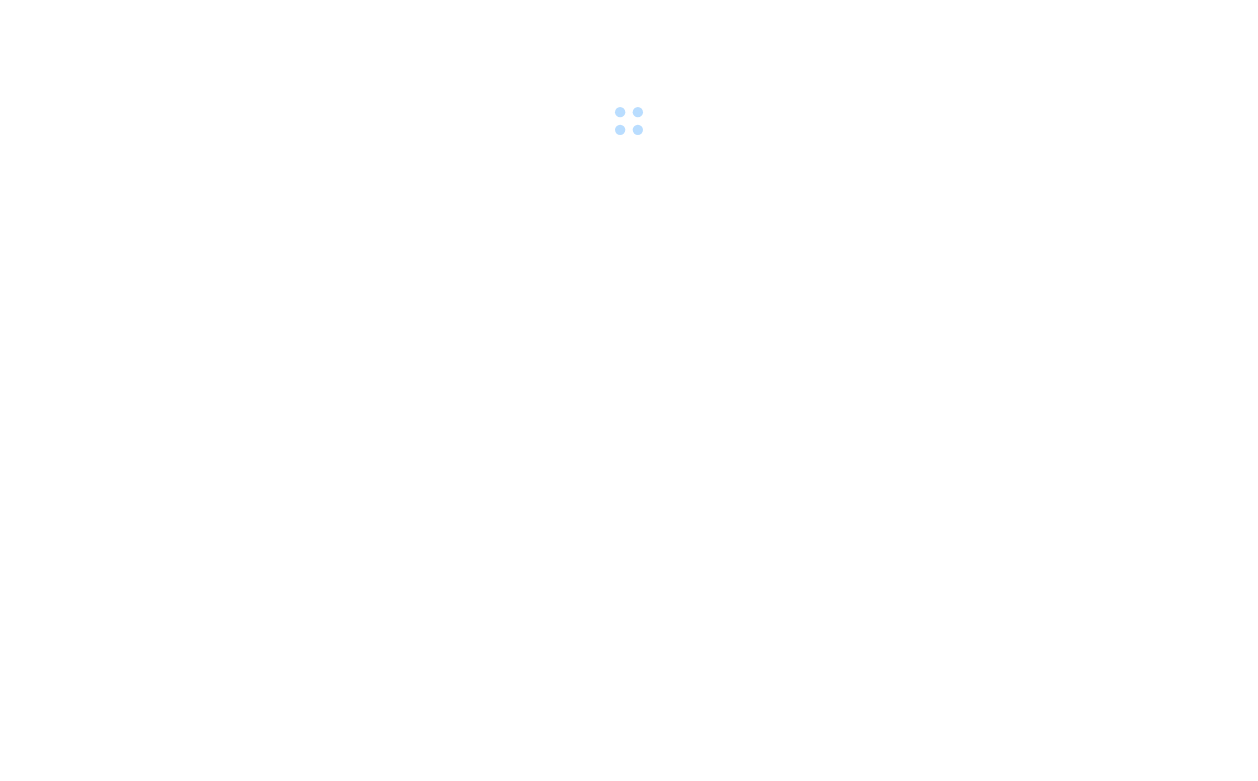 scroll, scrollTop: 0, scrollLeft: 0, axis: both 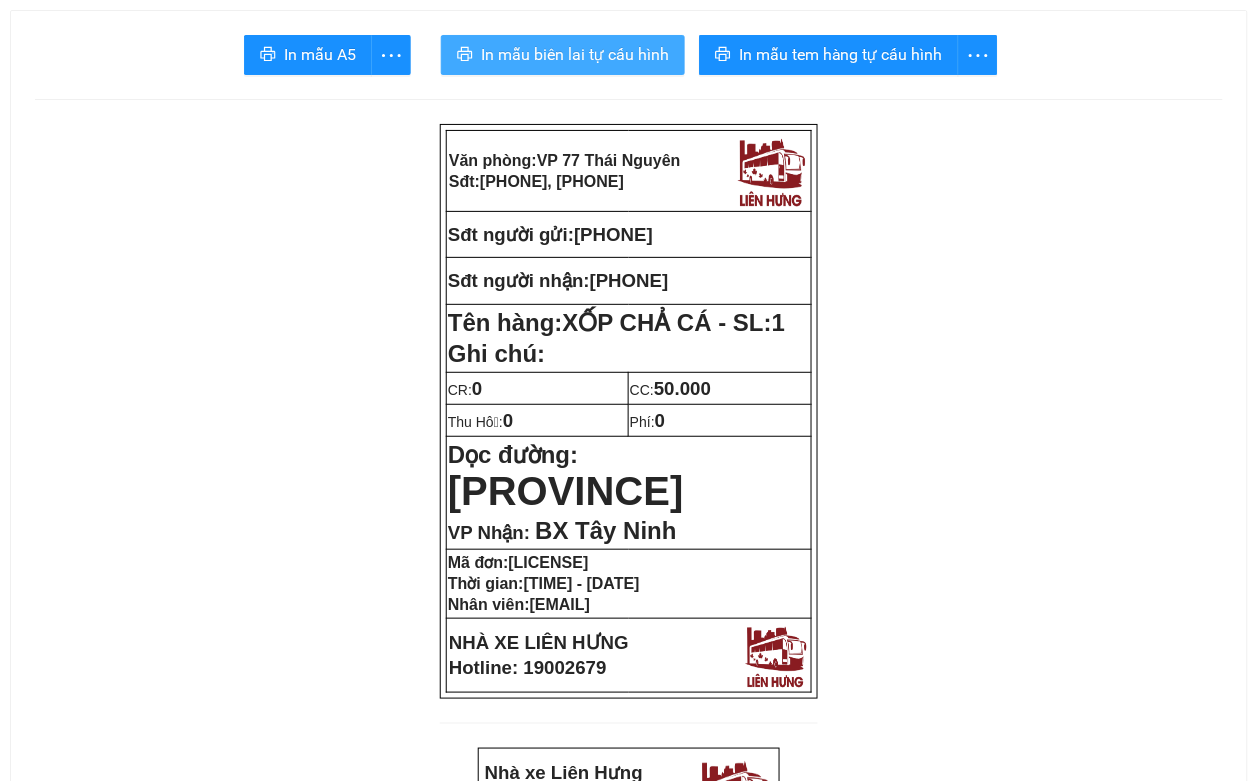 click on "In mẫu biên lai tự cấu hình" at bounding box center (575, 54) 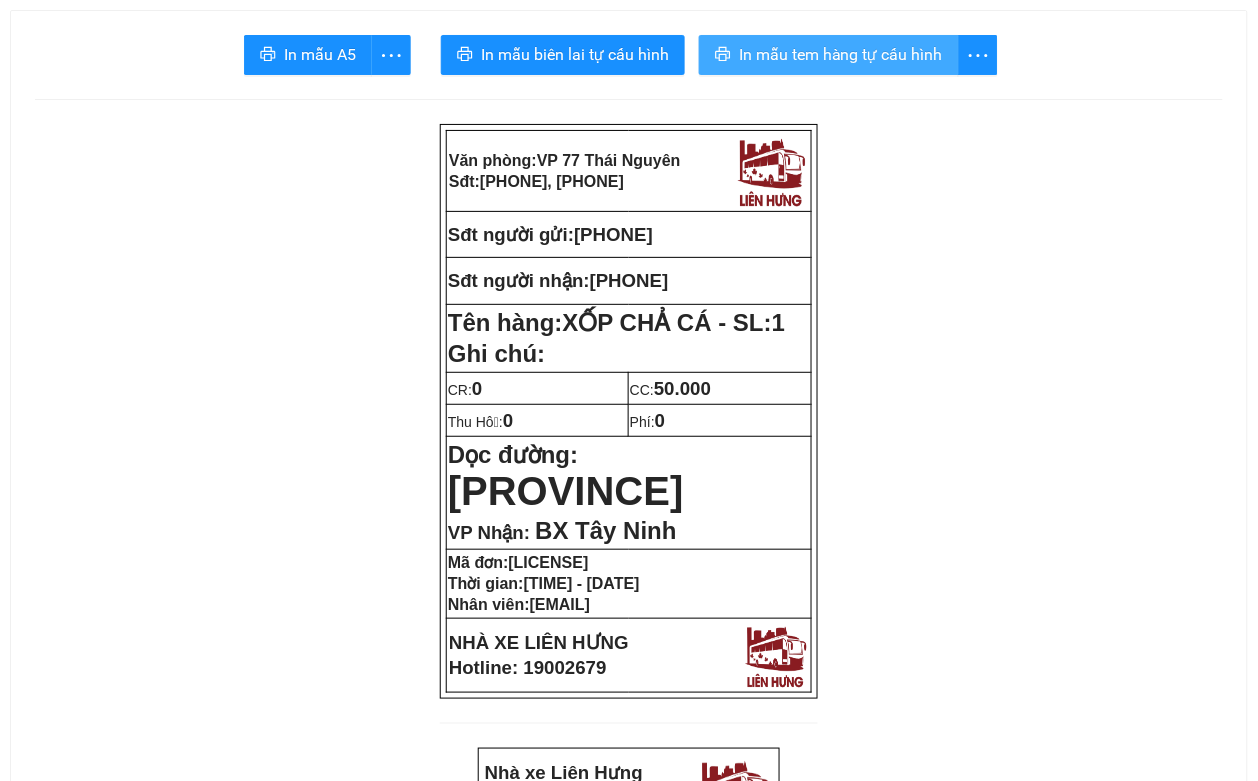 click on "In mẫu tem hàng tự cấu hình" at bounding box center [841, 54] 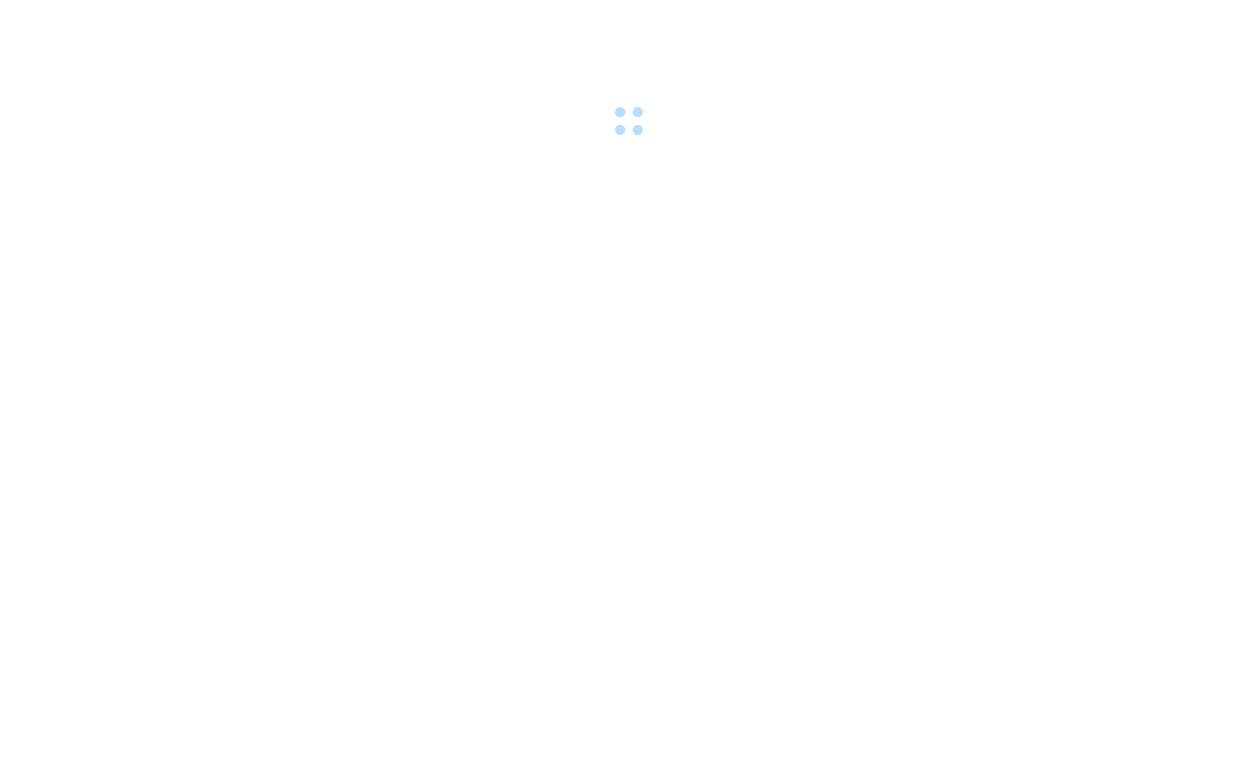 scroll, scrollTop: 0, scrollLeft: 0, axis: both 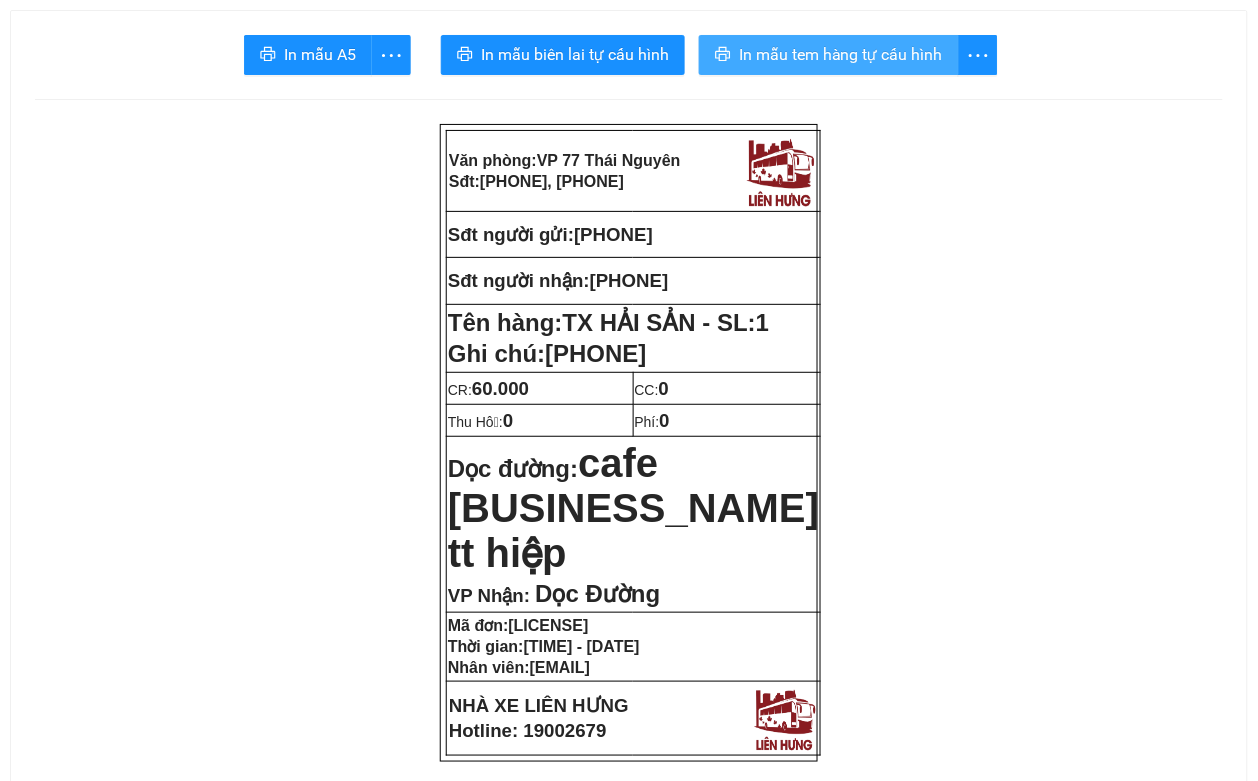 click on "In mẫu tem hàng tự cấu hình" at bounding box center [841, 54] 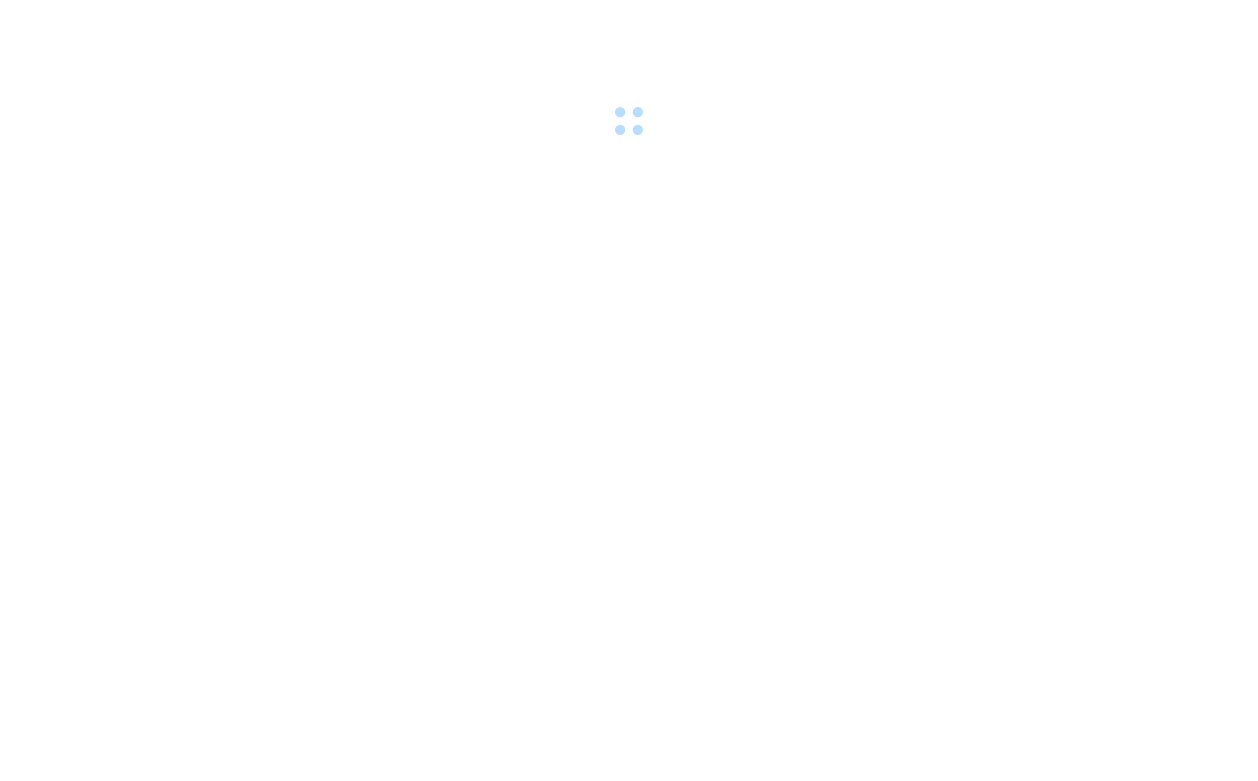 scroll, scrollTop: 0, scrollLeft: 0, axis: both 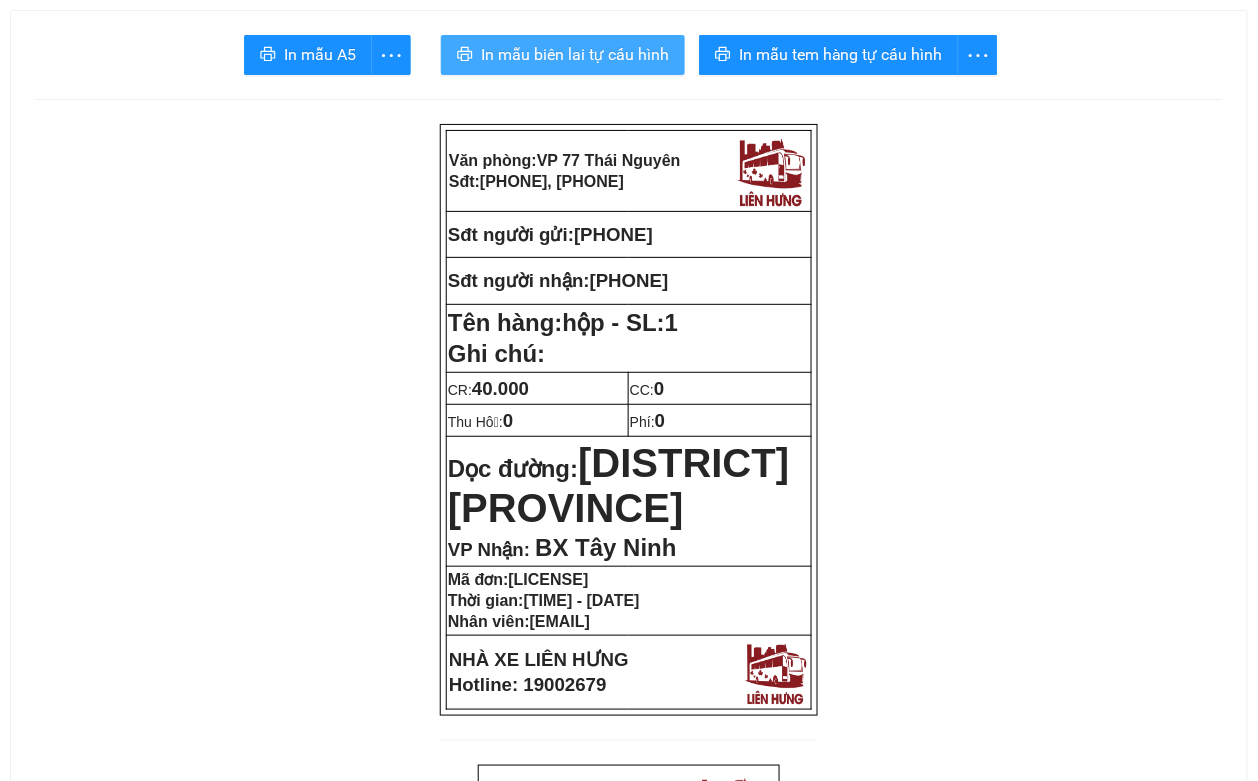 click on "In mẫu biên lai tự cấu hình" at bounding box center (575, 54) 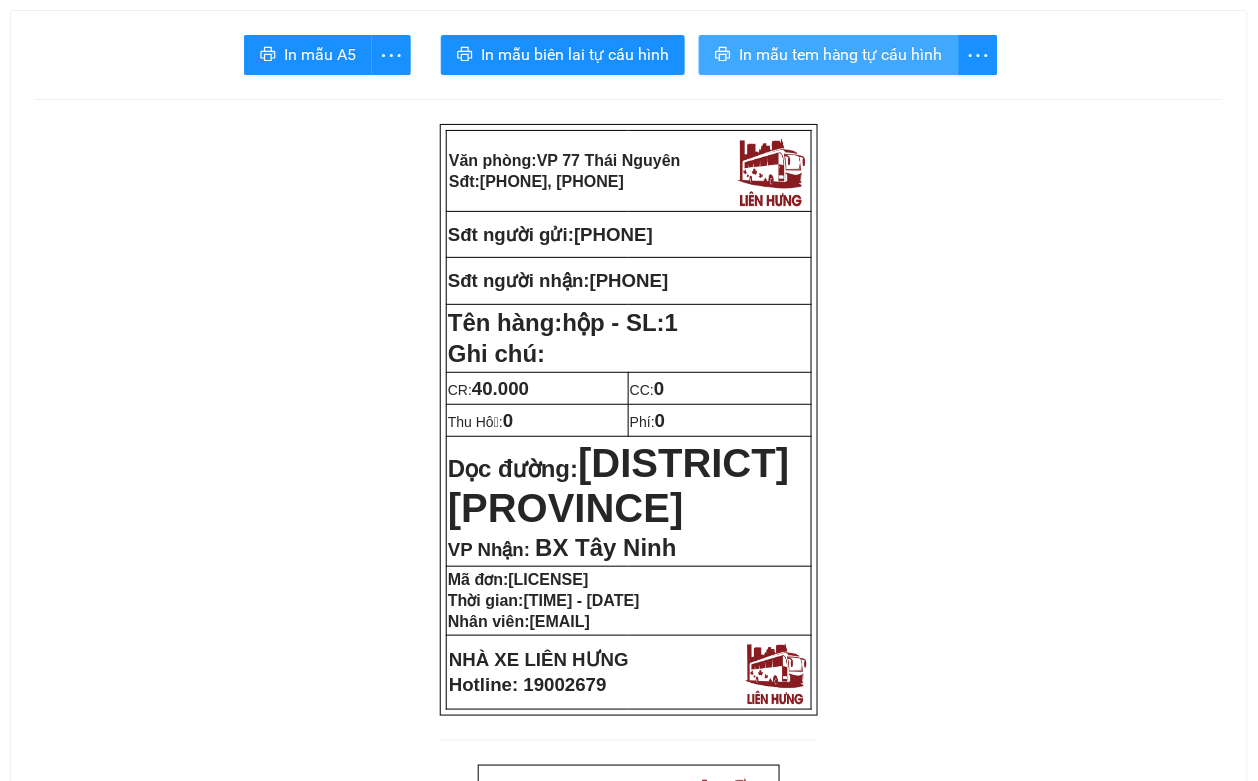 click on "In mẫu tem hàng tự cấu hình" at bounding box center [841, 54] 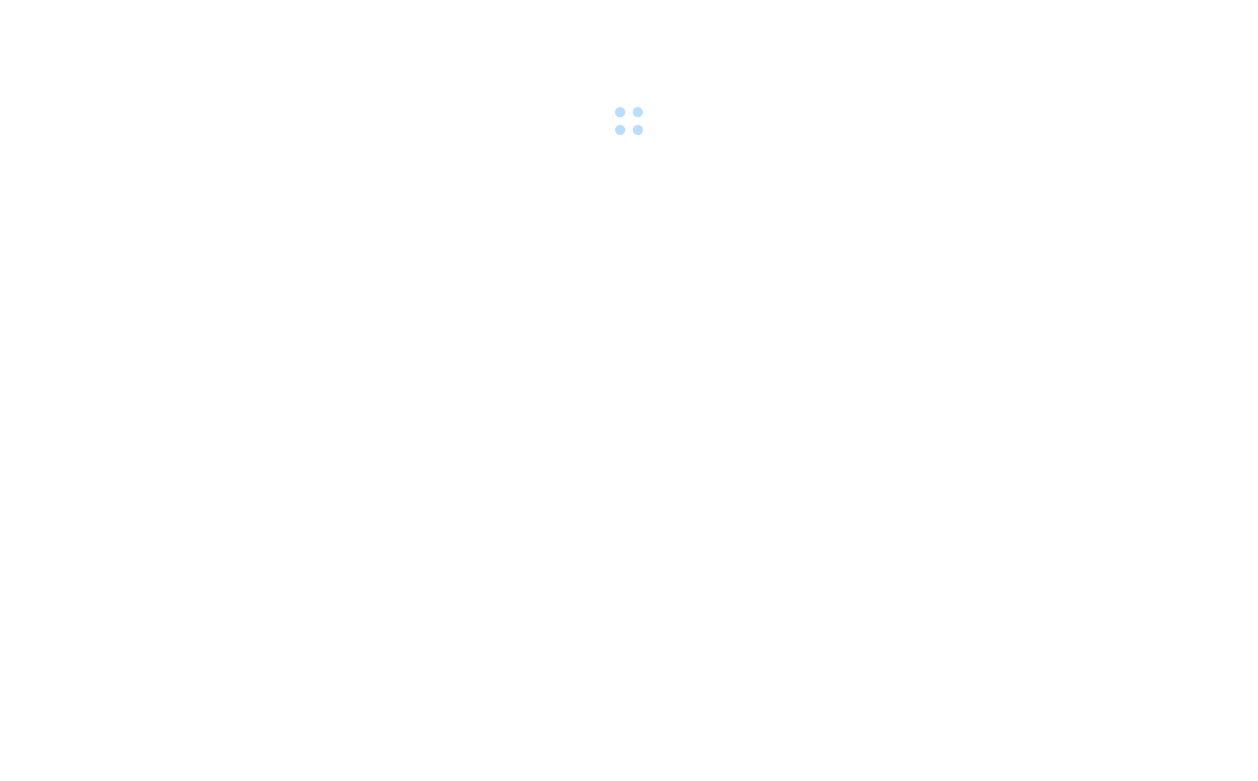 scroll, scrollTop: 0, scrollLeft: 0, axis: both 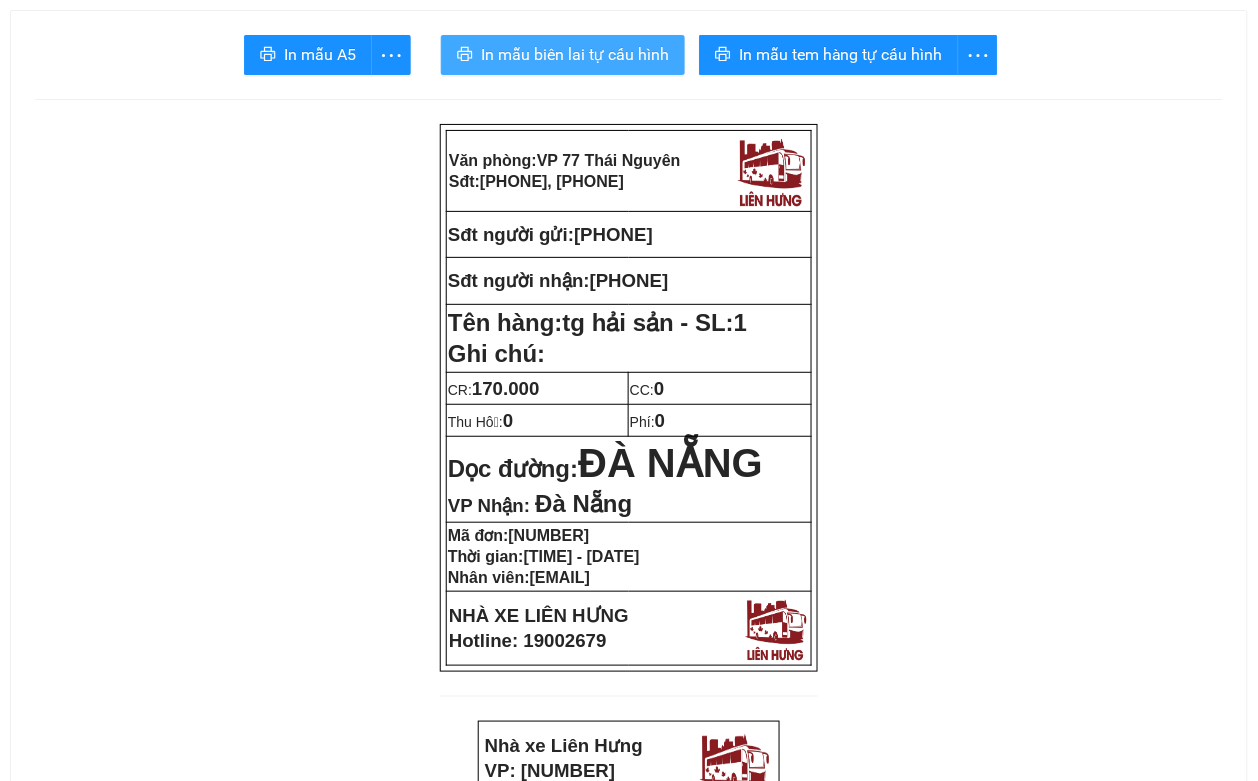 click on "In mẫu biên lai tự cấu hình" at bounding box center (575, 54) 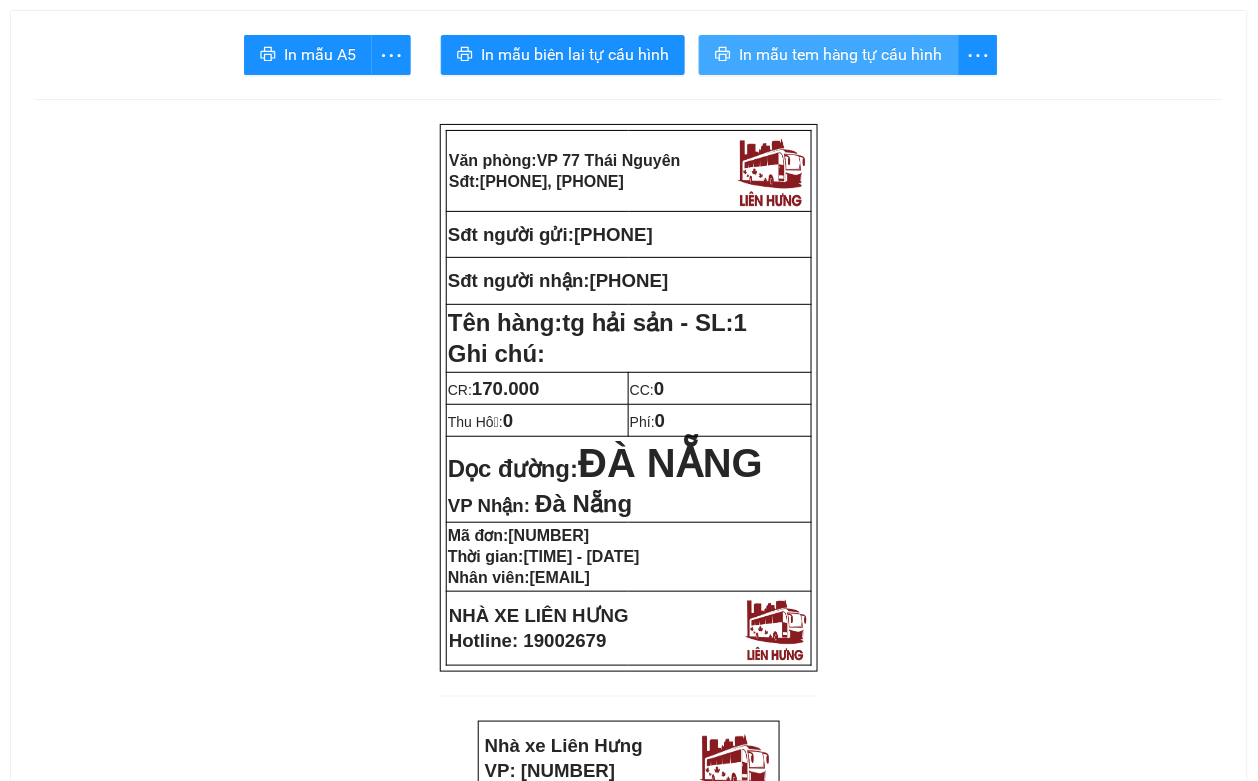 click on "In mẫu tem hàng tự cấu hình" at bounding box center (841, 54) 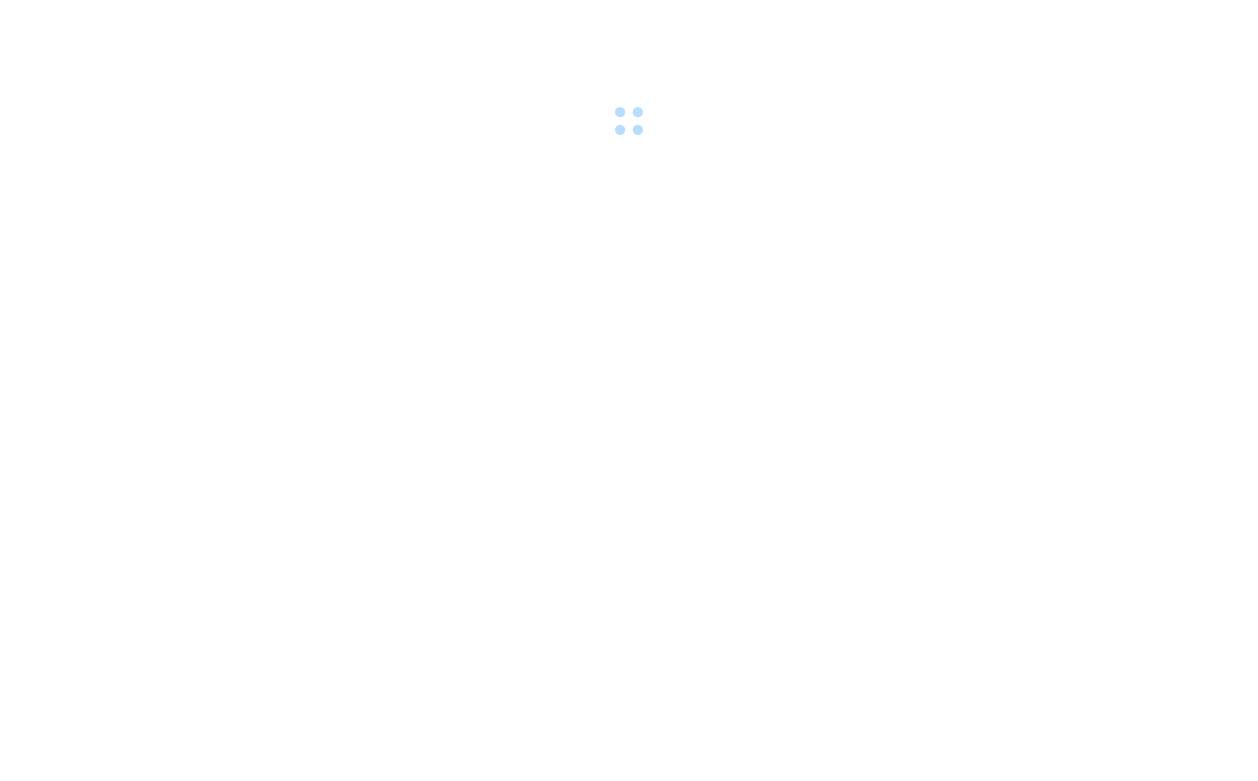 scroll, scrollTop: 0, scrollLeft: 0, axis: both 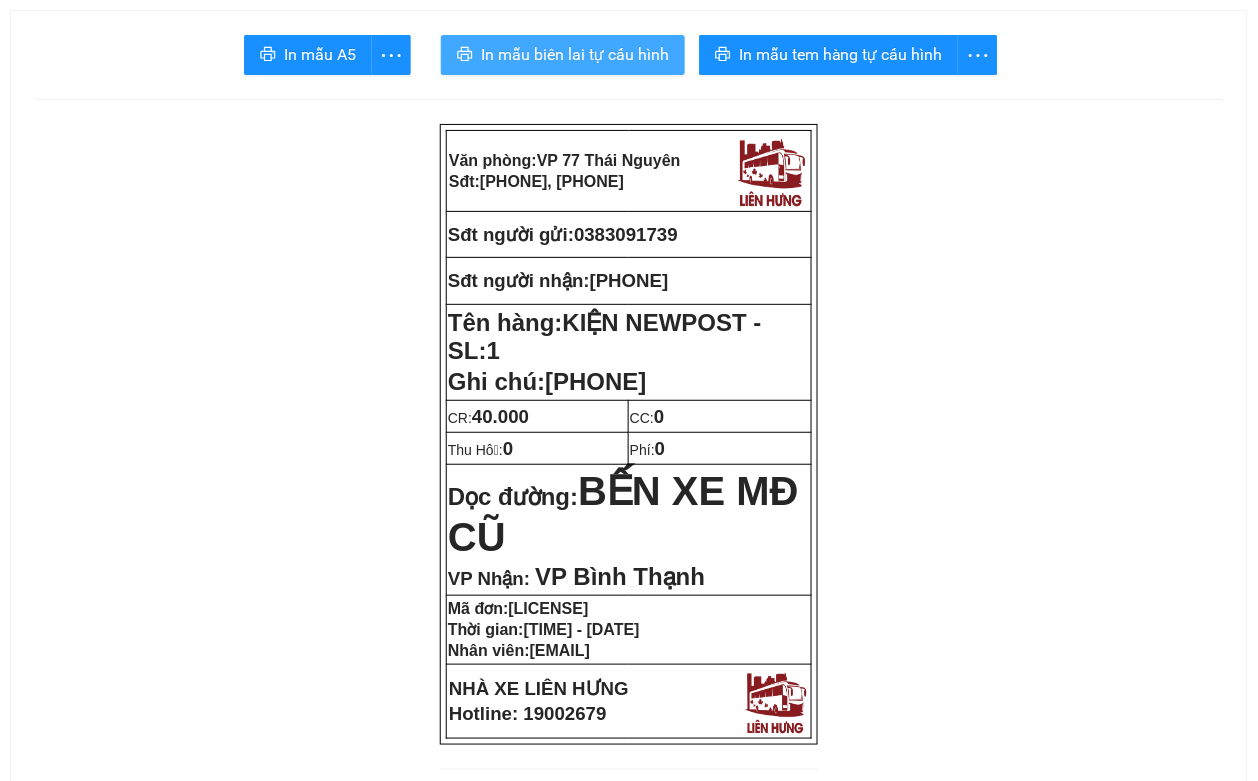 click on "In mẫu biên lai tự cấu hình" at bounding box center [575, 54] 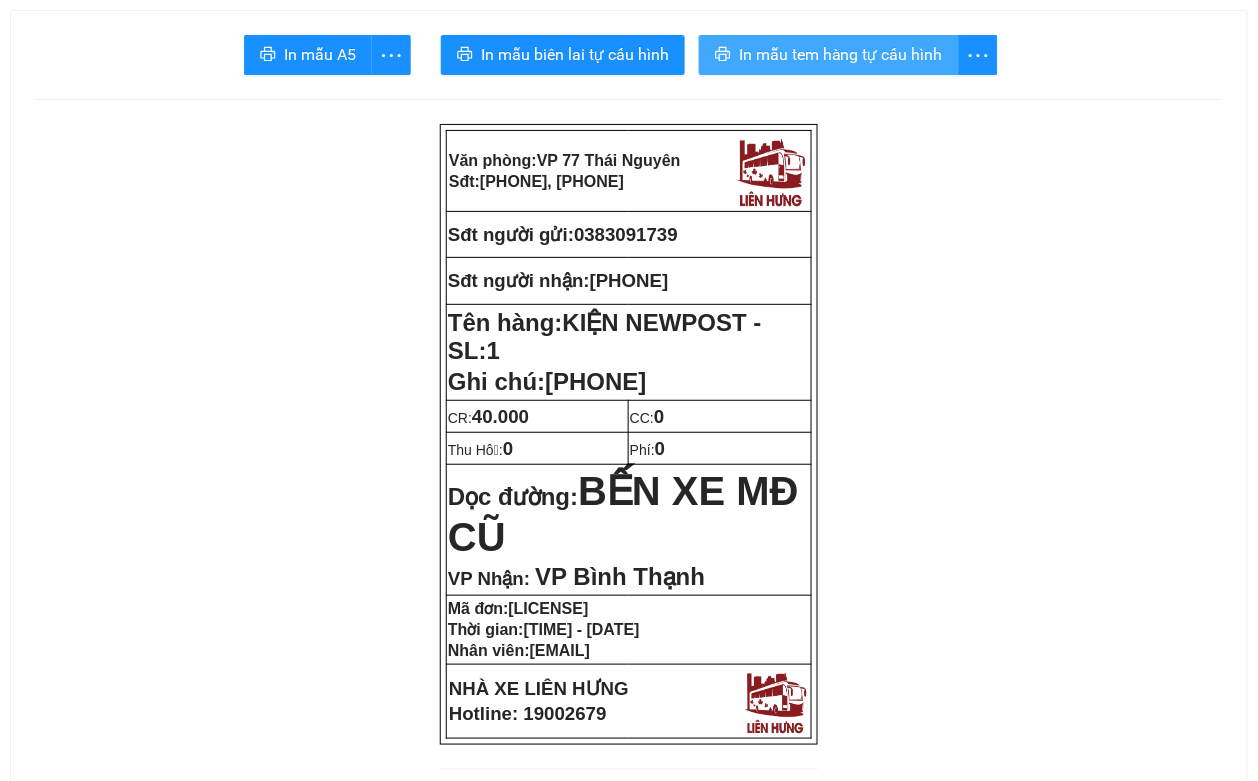 click on "In mẫu tem hàng tự cấu hình" at bounding box center [841, 54] 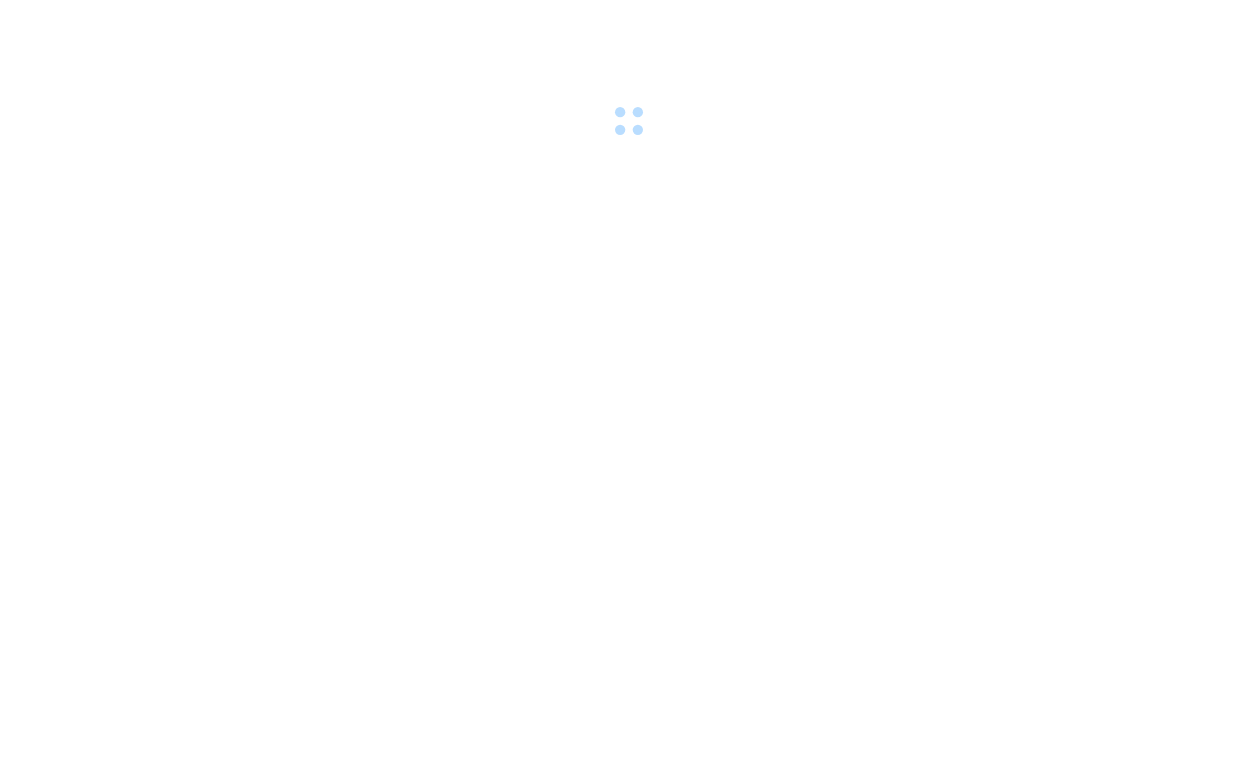 scroll, scrollTop: 0, scrollLeft: 0, axis: both 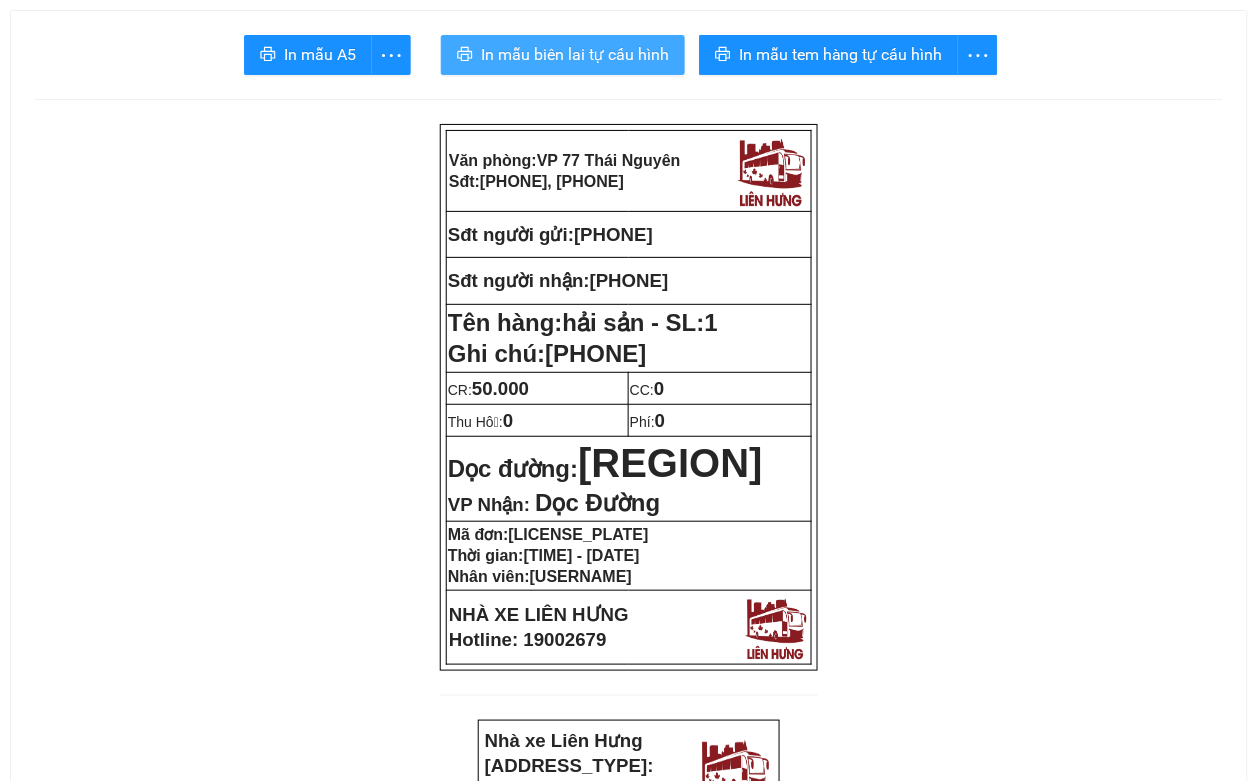 click on "In mẫu biên lai tự cấu hình" at bounding box center (575, 54) 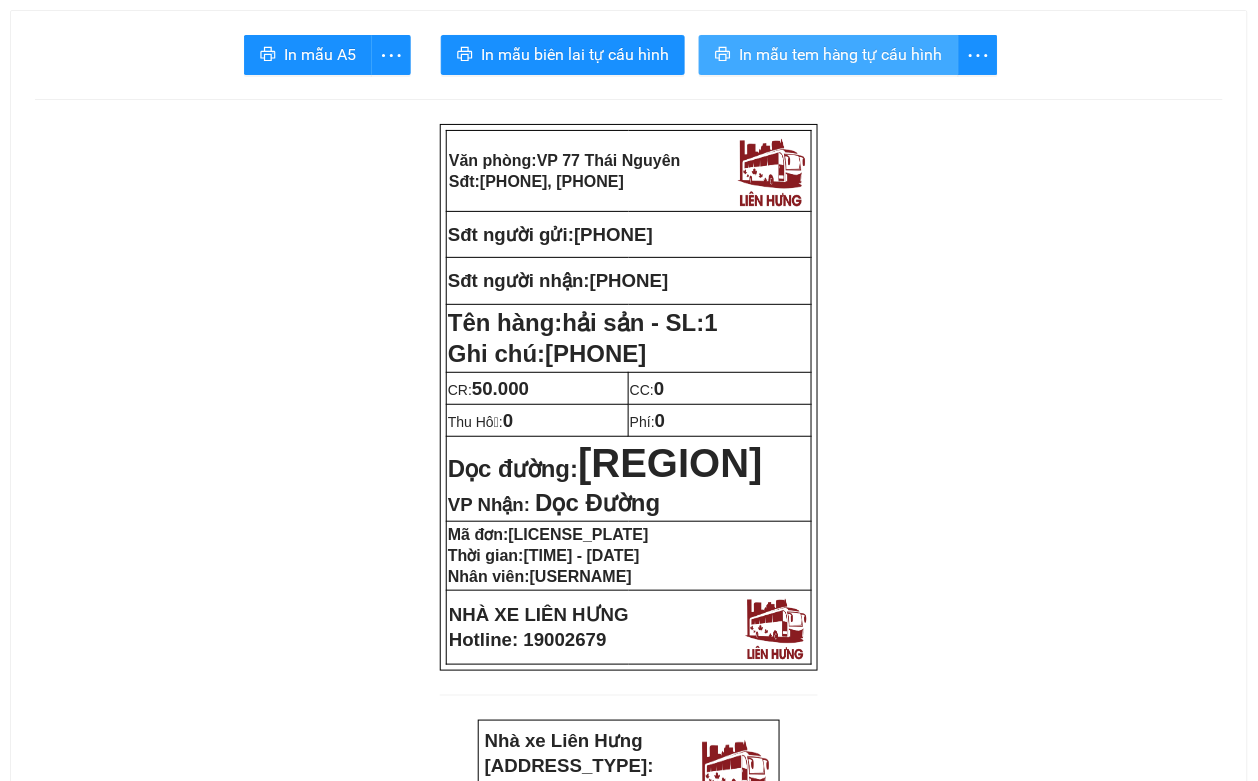 click on "In mẫu tem hàng tự cấu hình" at bounding box center [841, 54] 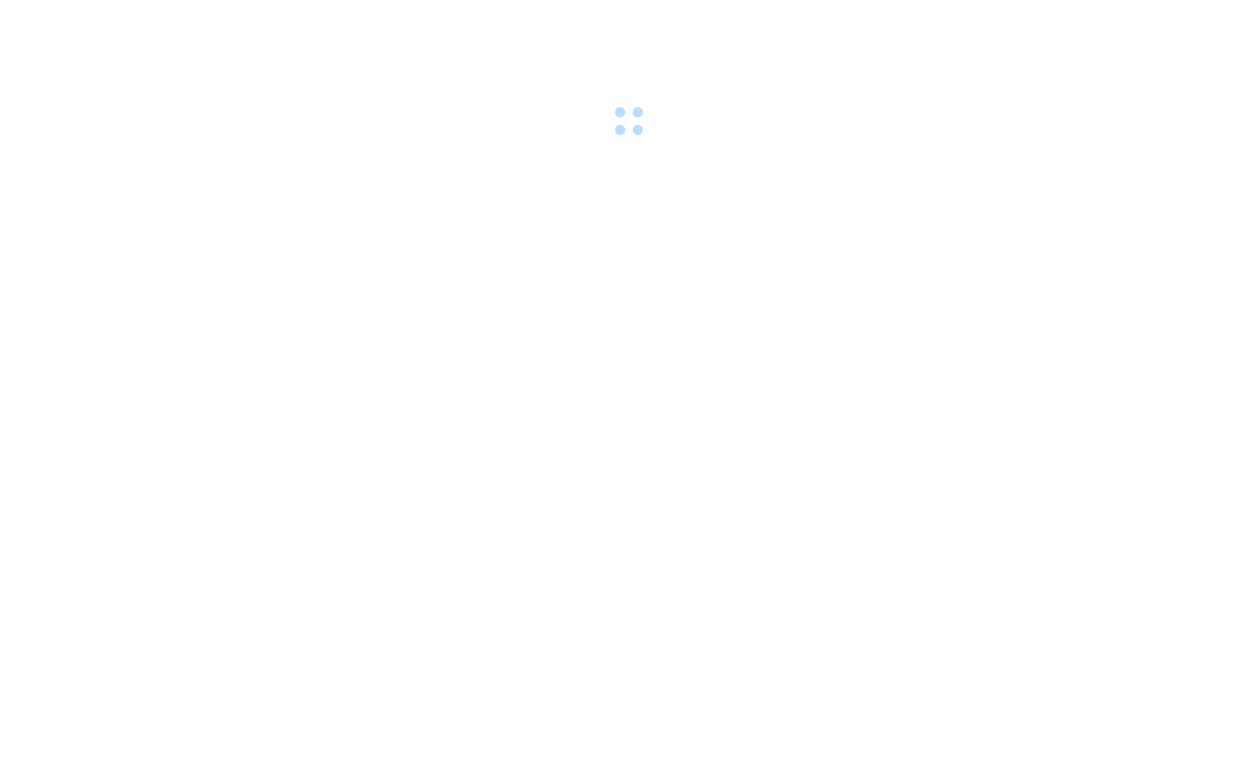 scroll, scrollTop: 0, scrollLeft: 0, axis: both 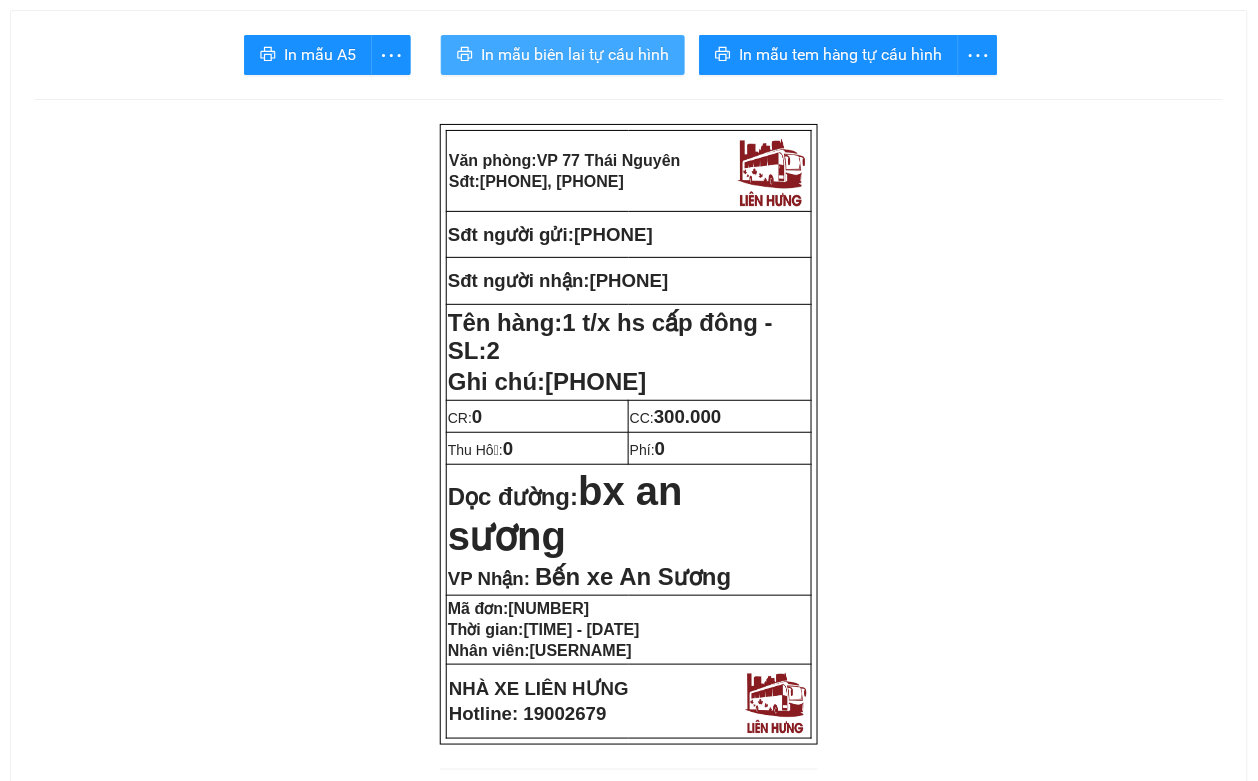click on "In mẫu biên lai tự cấu hình" at bounding box center [575, 54] 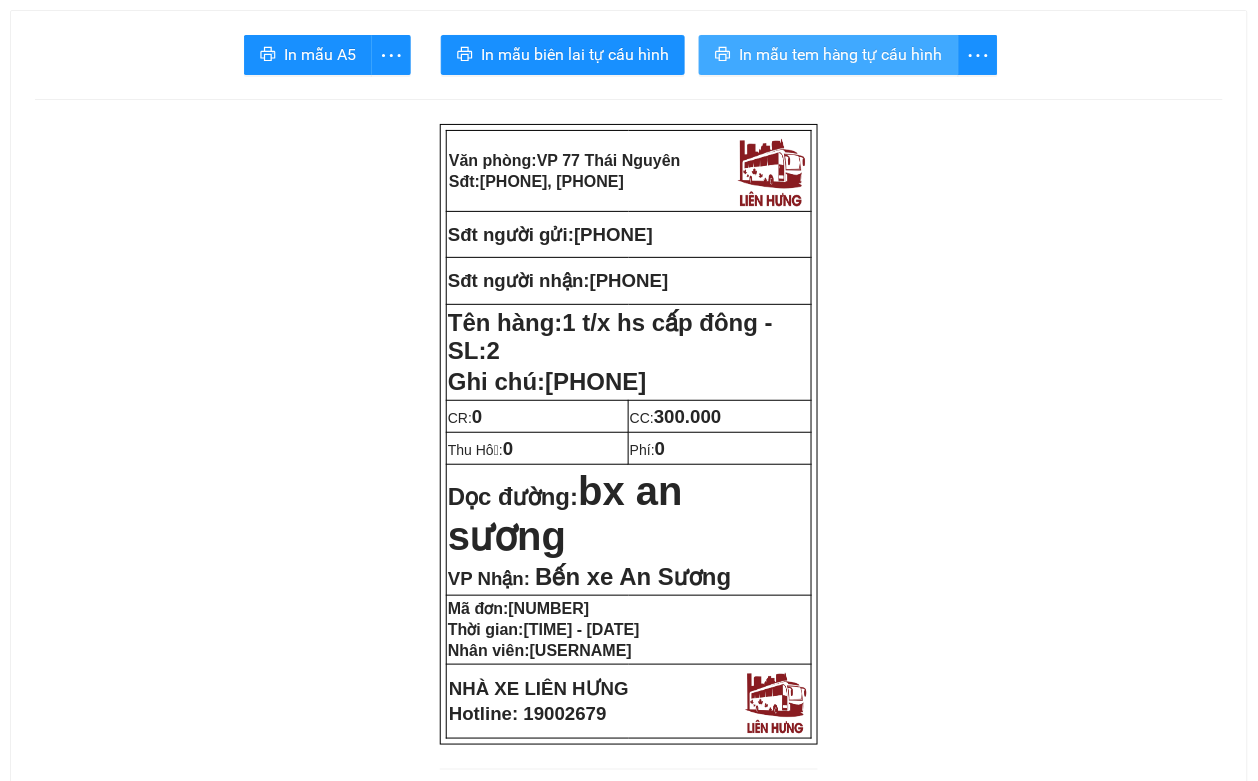 click on "In mẫu tem hàng tự cấu hình" at bounding box center (841, 54) 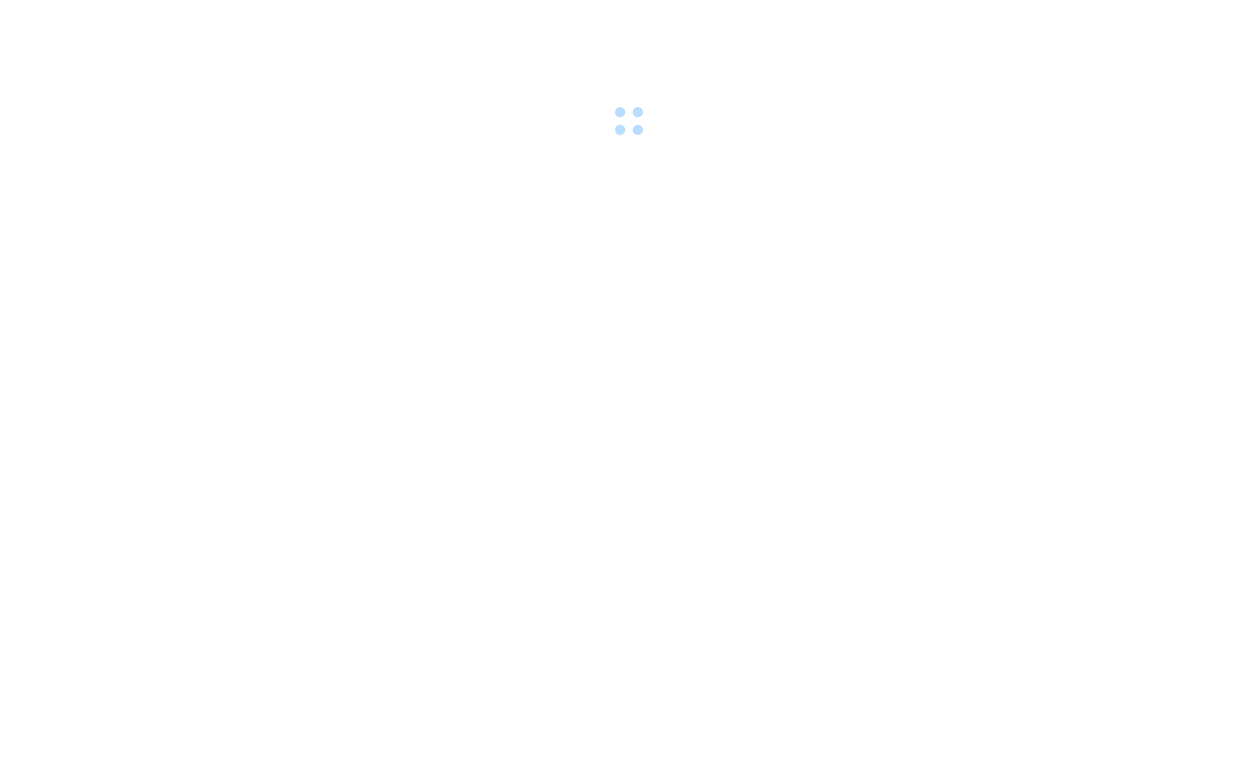 scroll, scrollTop: 0, scrollLeft: 0, axis: both 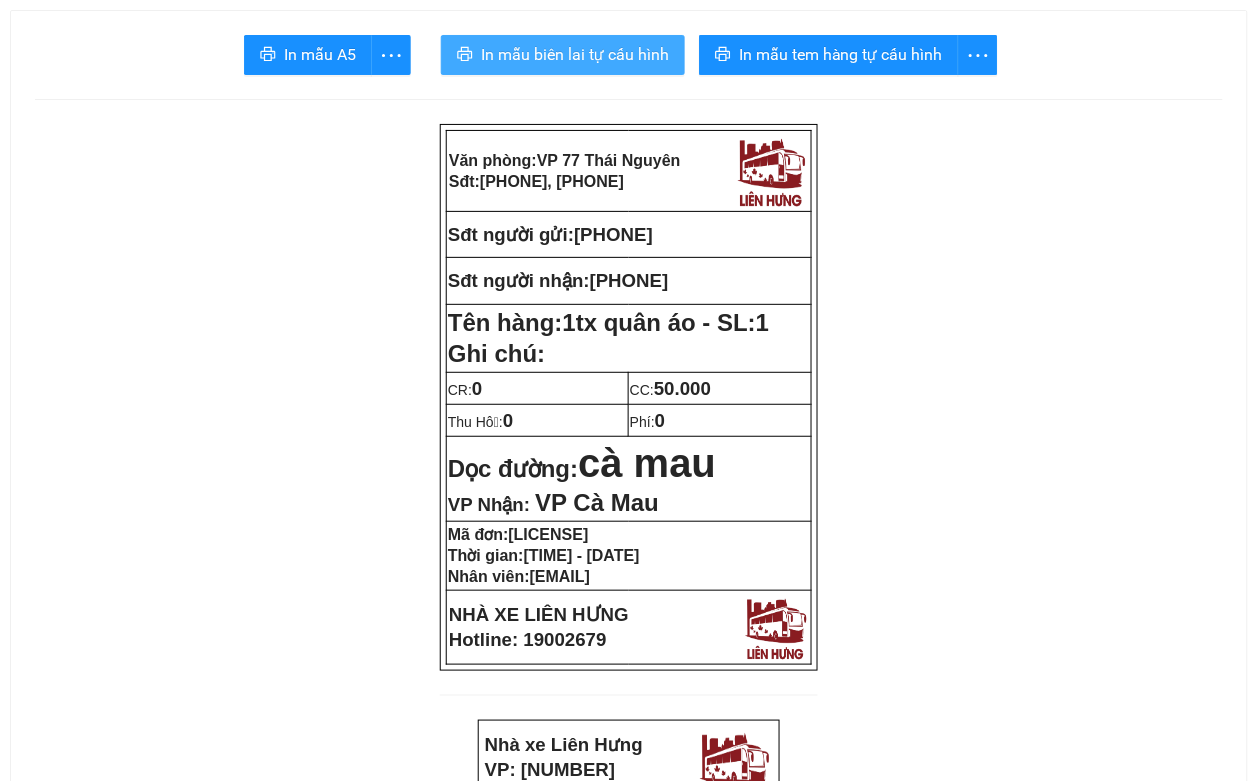 click on "In mẫu biên lai tự cấu hình" at bounding box center (575, 54) 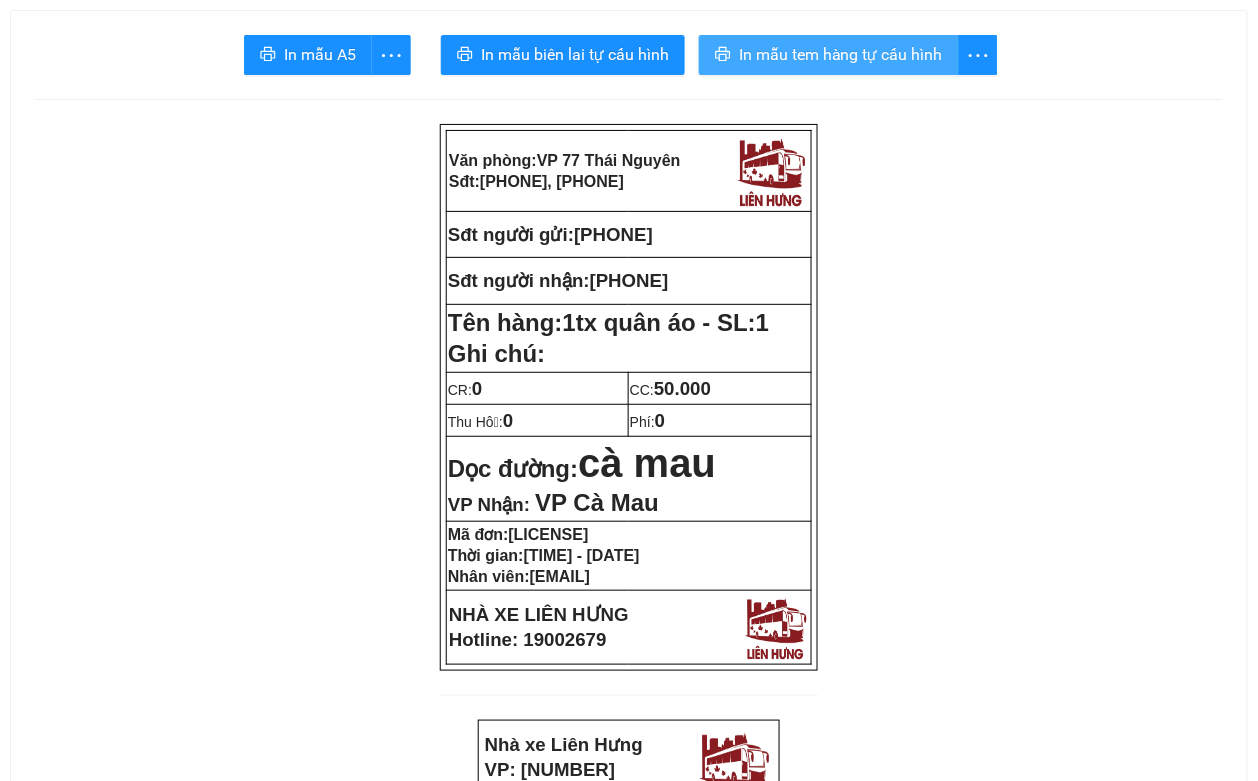 click on "In mẫu tem hàng tự cấu hình" at bounding box center [841, 54] 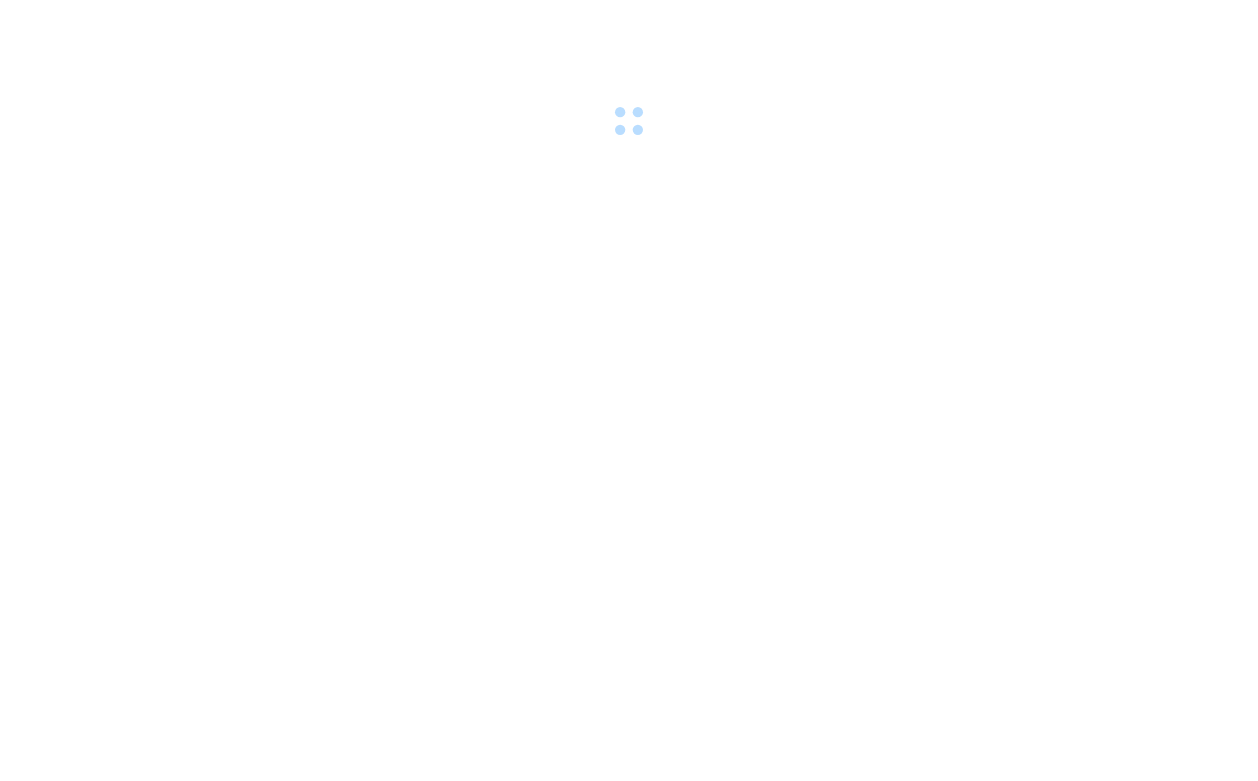 scroll, scrollTop: 0, scrollLeft: 0, axis: both 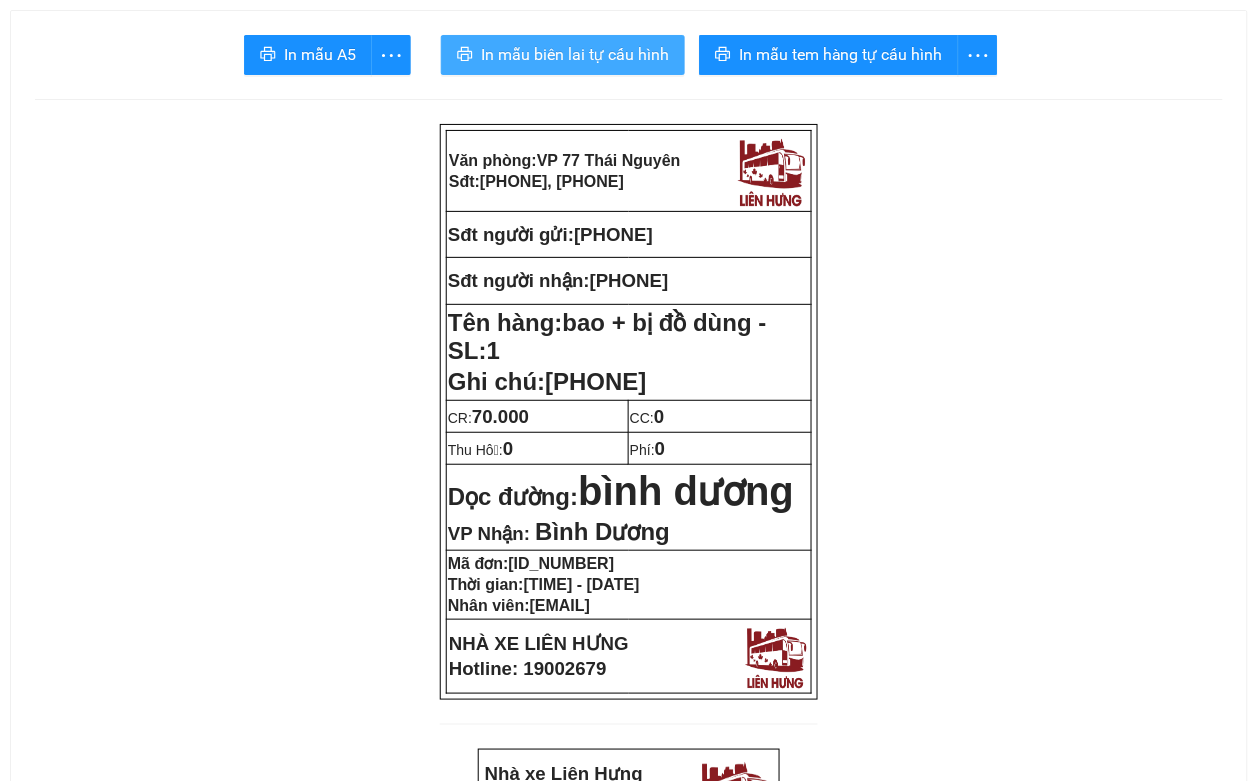 click on "In mẫu biên lai tự cấu hình" at bounding box center (575, 54) 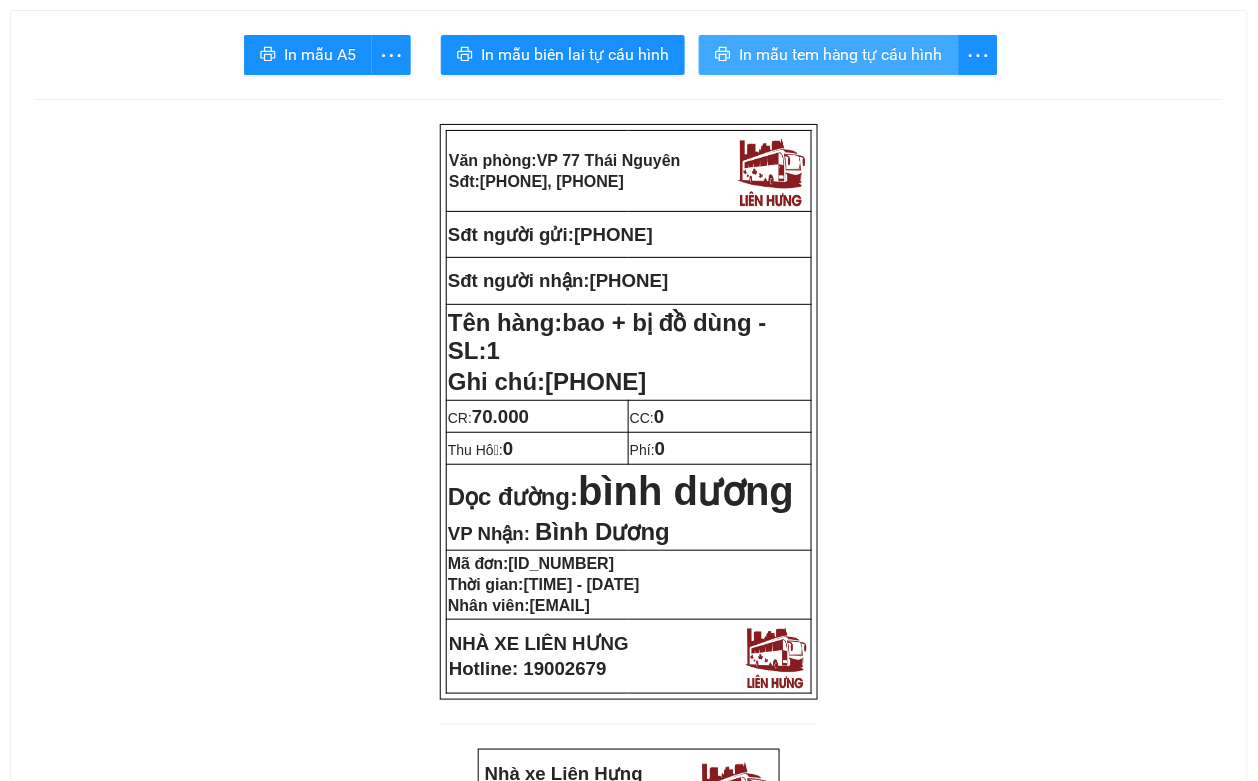 click on "In mẫu tem hàng tự cấu hình" at bounding box center [841, 54] 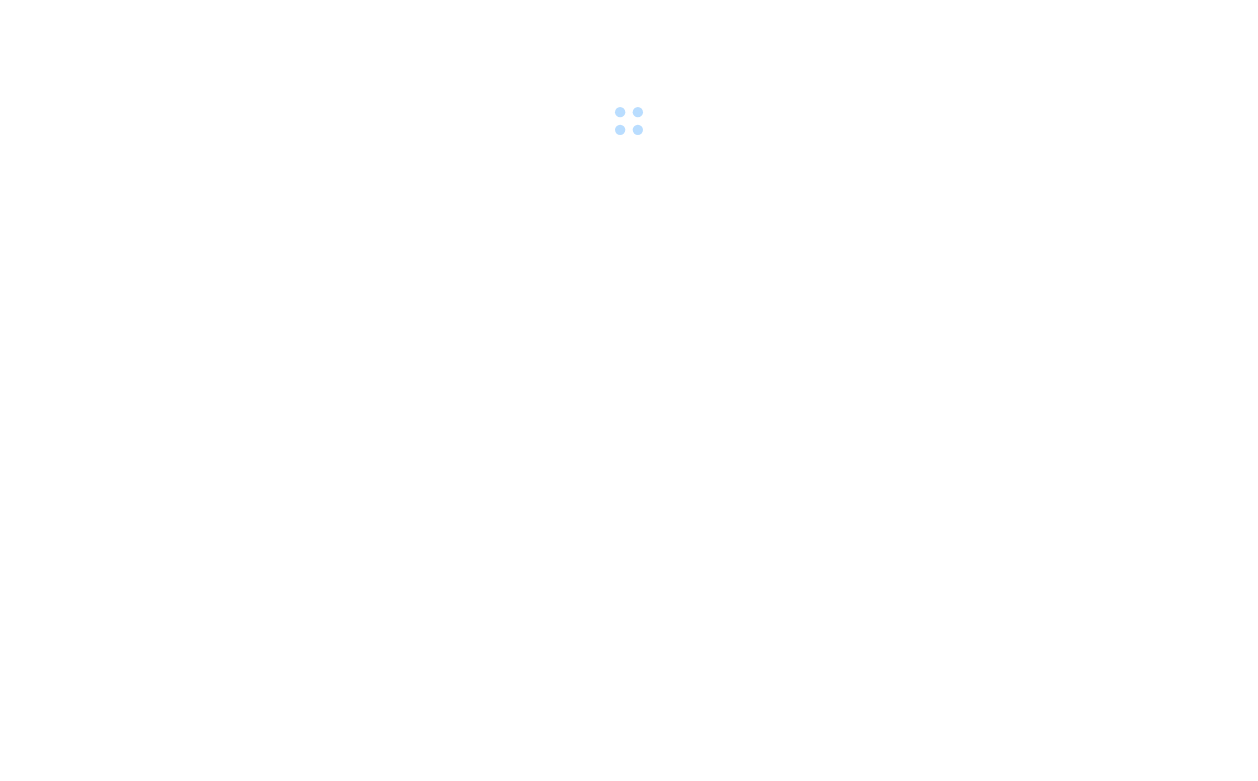 scroll, scrollTop: 0, scrollLeft: 0, axis: both 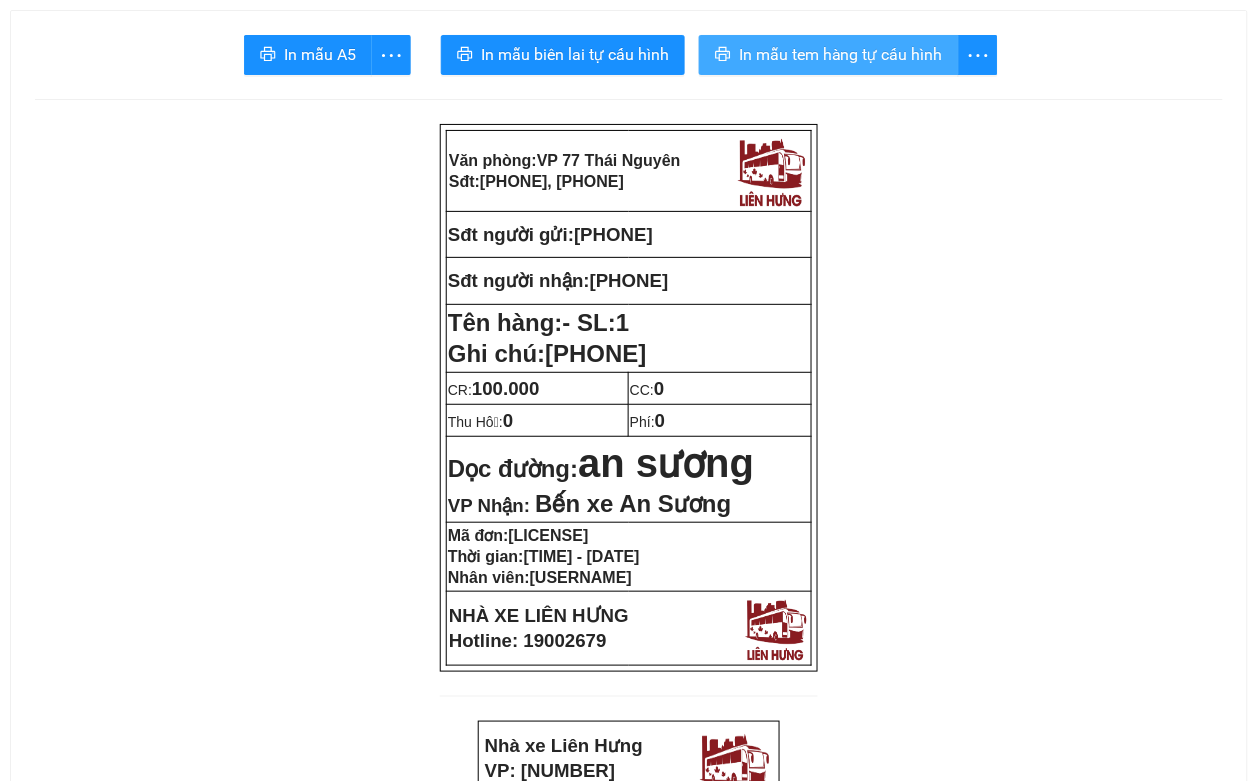 click on "In mẫu tem hàng tự cấu hình" at bounding box center [841, 54] 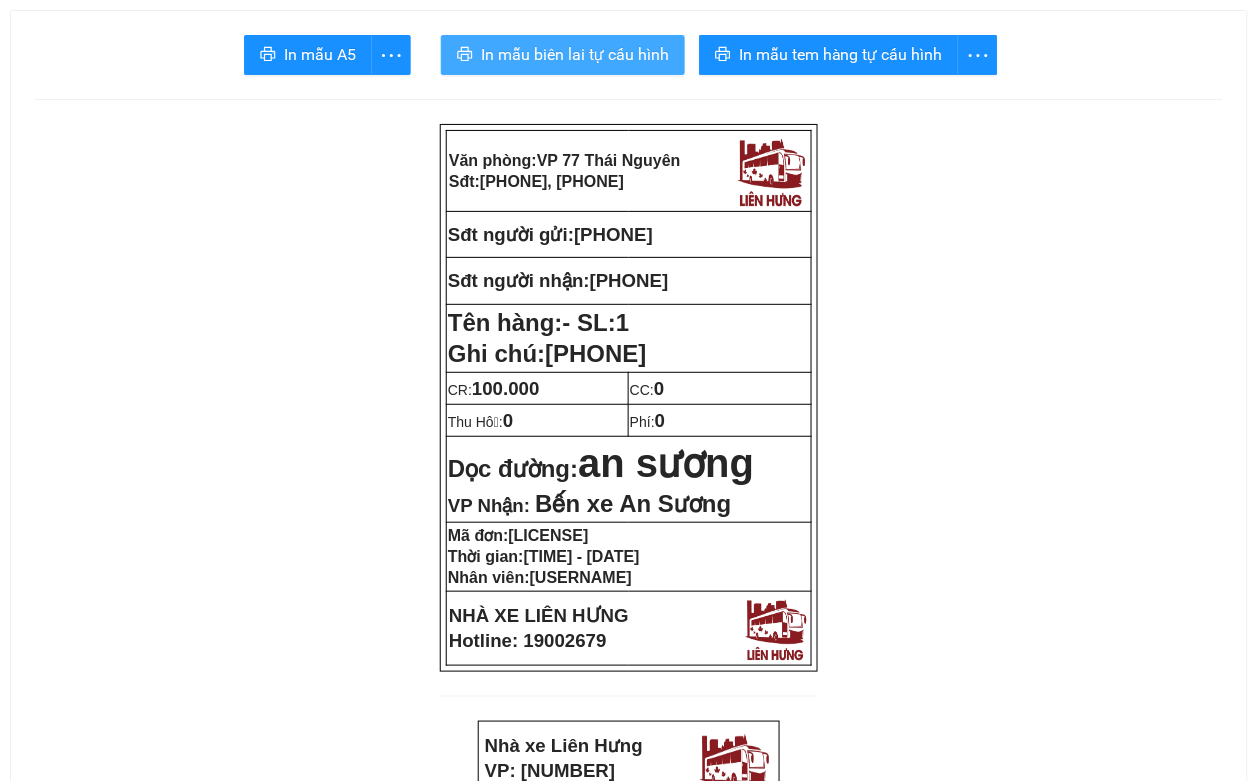 click on "In mẫu biên lai tự cấu hình" at bounding box center (575, 54) 